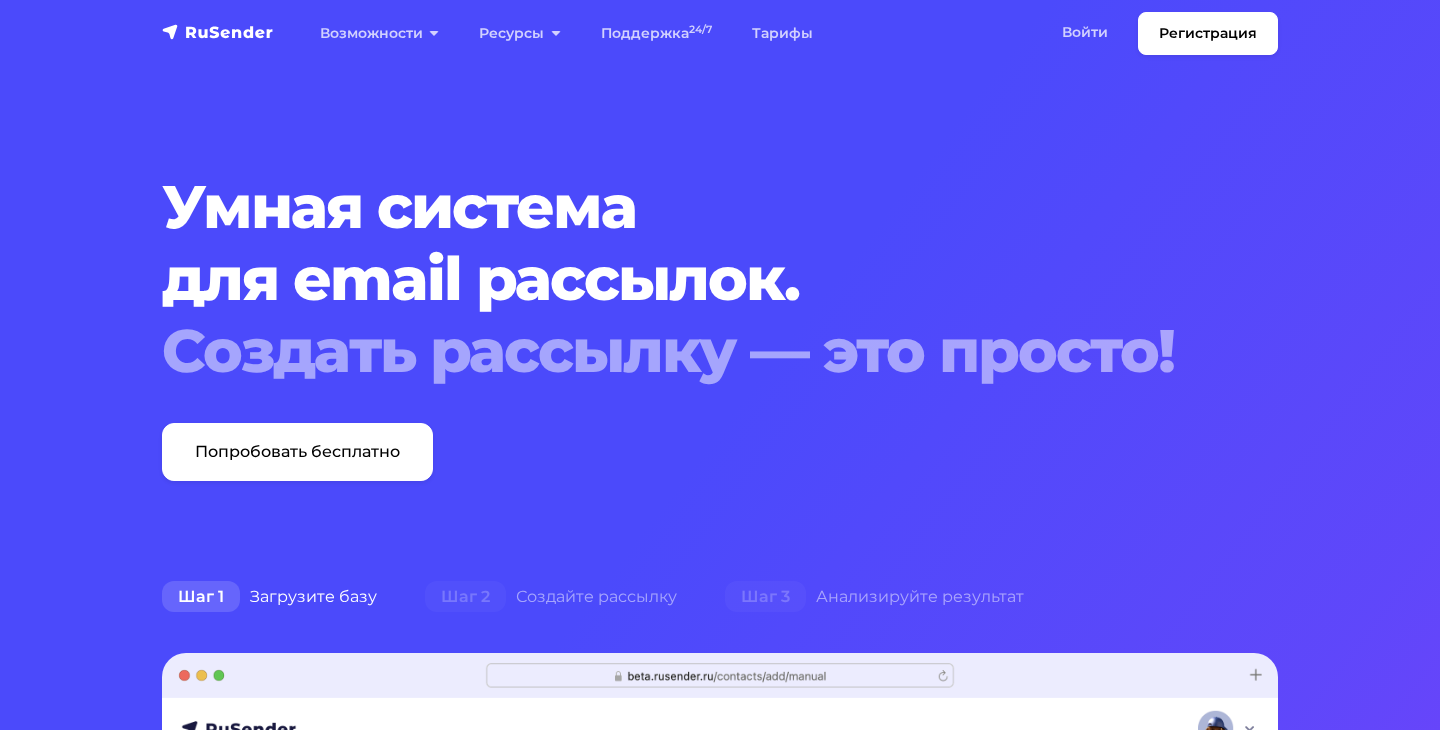 scroll, scrollTop: 0, scrollLeft: 0, axis: both 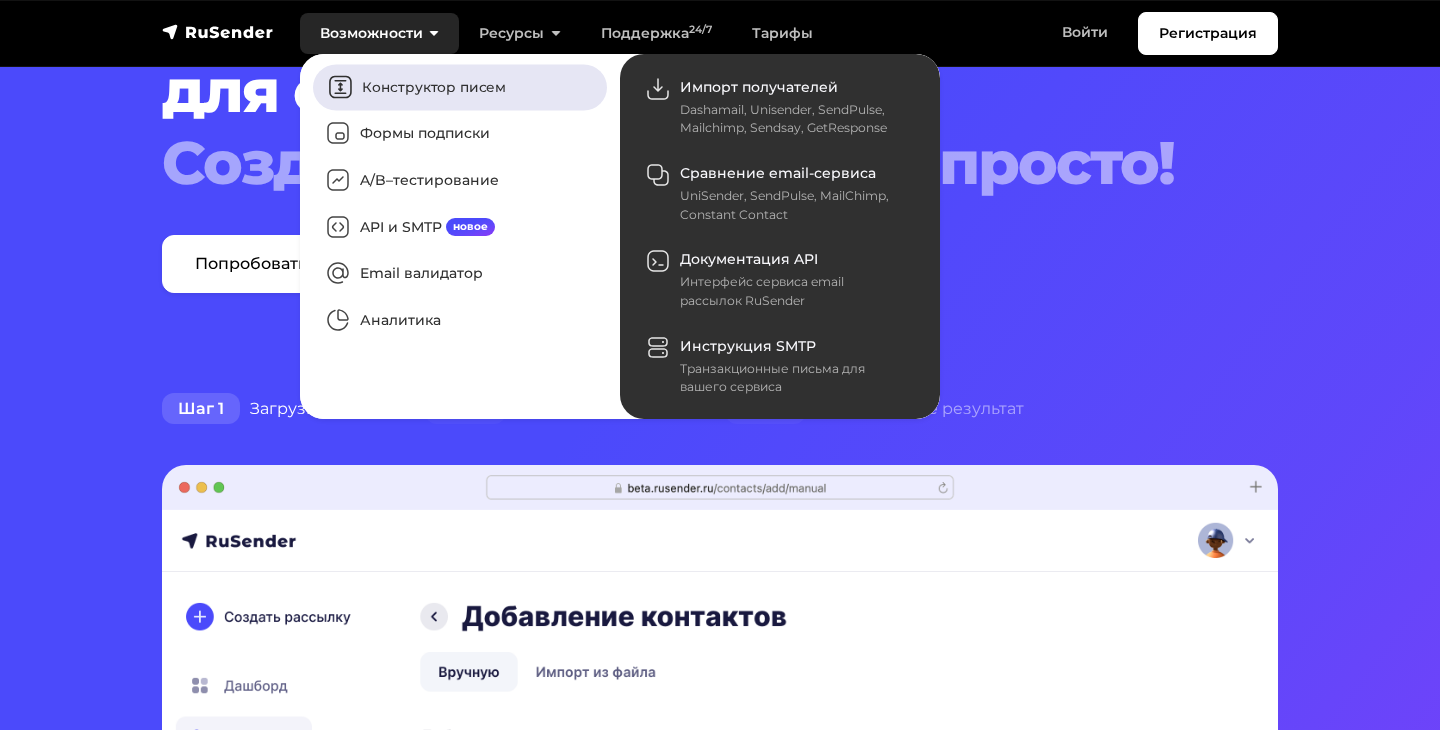 click on "Конструктор писем" at bounding box center (460, 87) 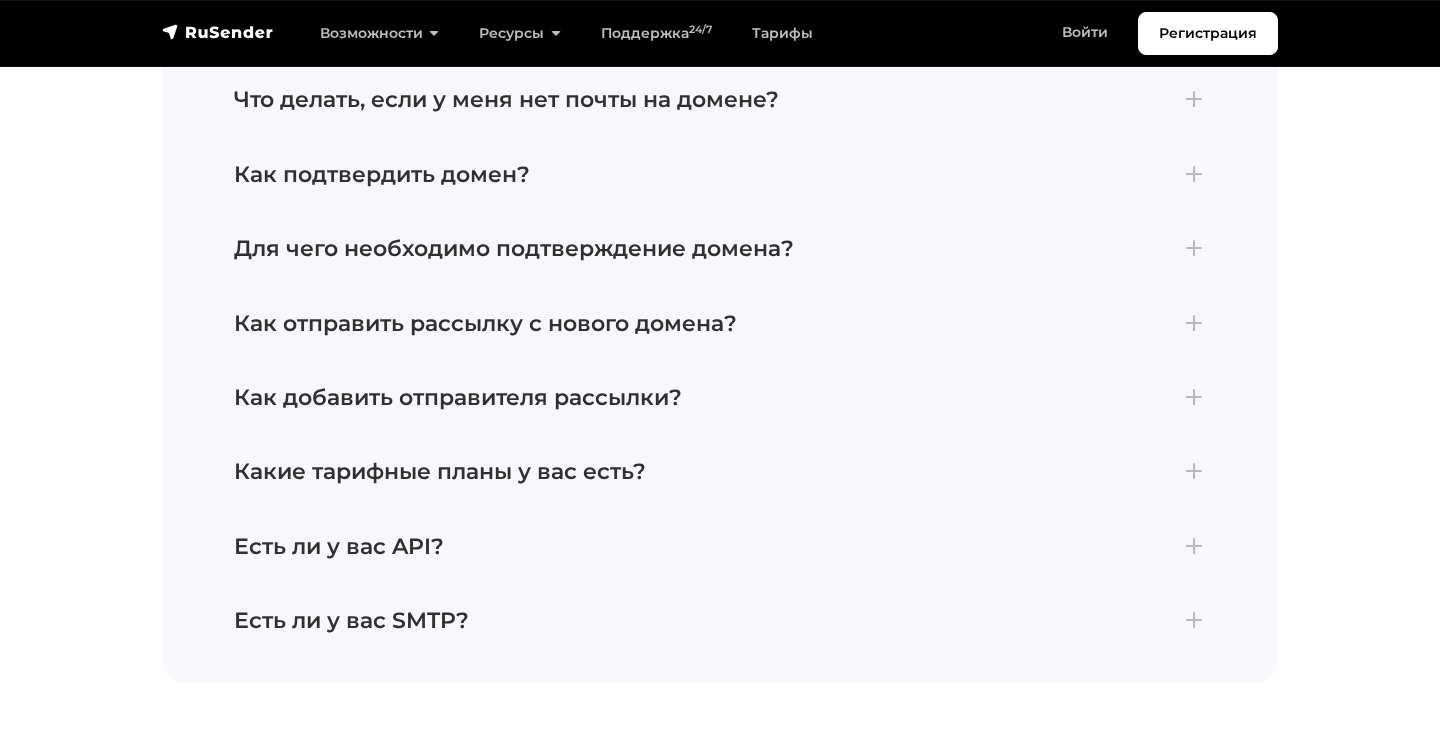 scroll, scrollTop: 7645, scrollLeft: 0, axis: vertical 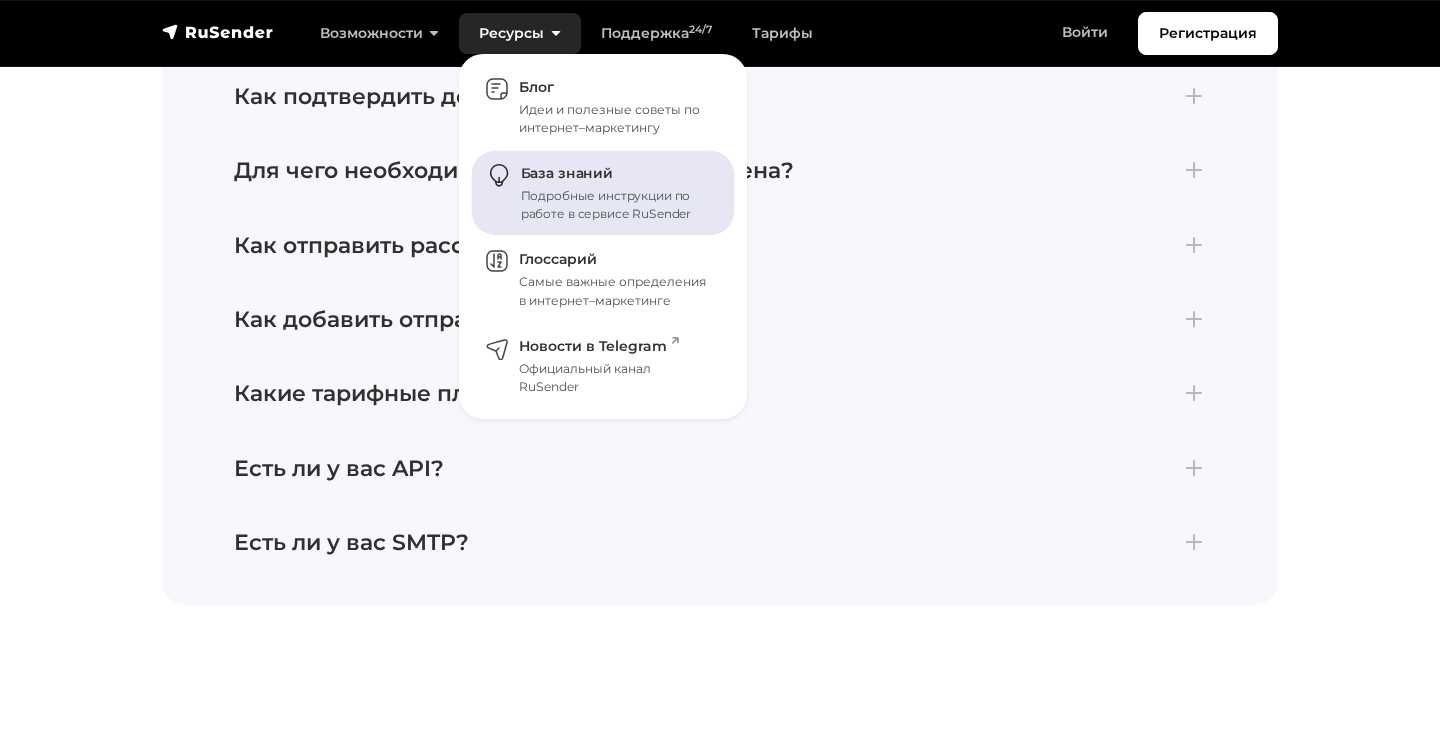 click on "База знаний
Подробные инструкции по работе в сервисе RuSender" at bounding box center [603, 193] 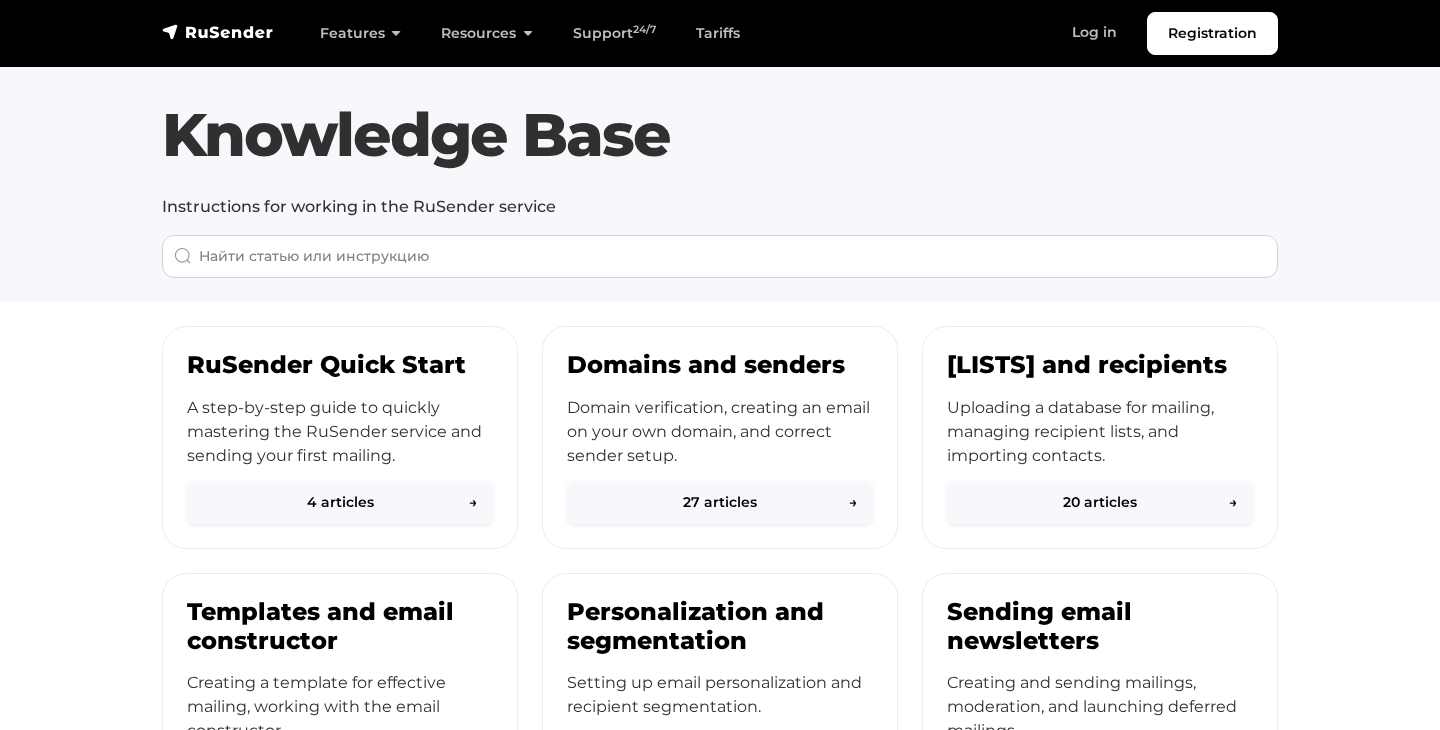 scroll, scrollTop: 275, scrollLeft: 0, axis: vertical 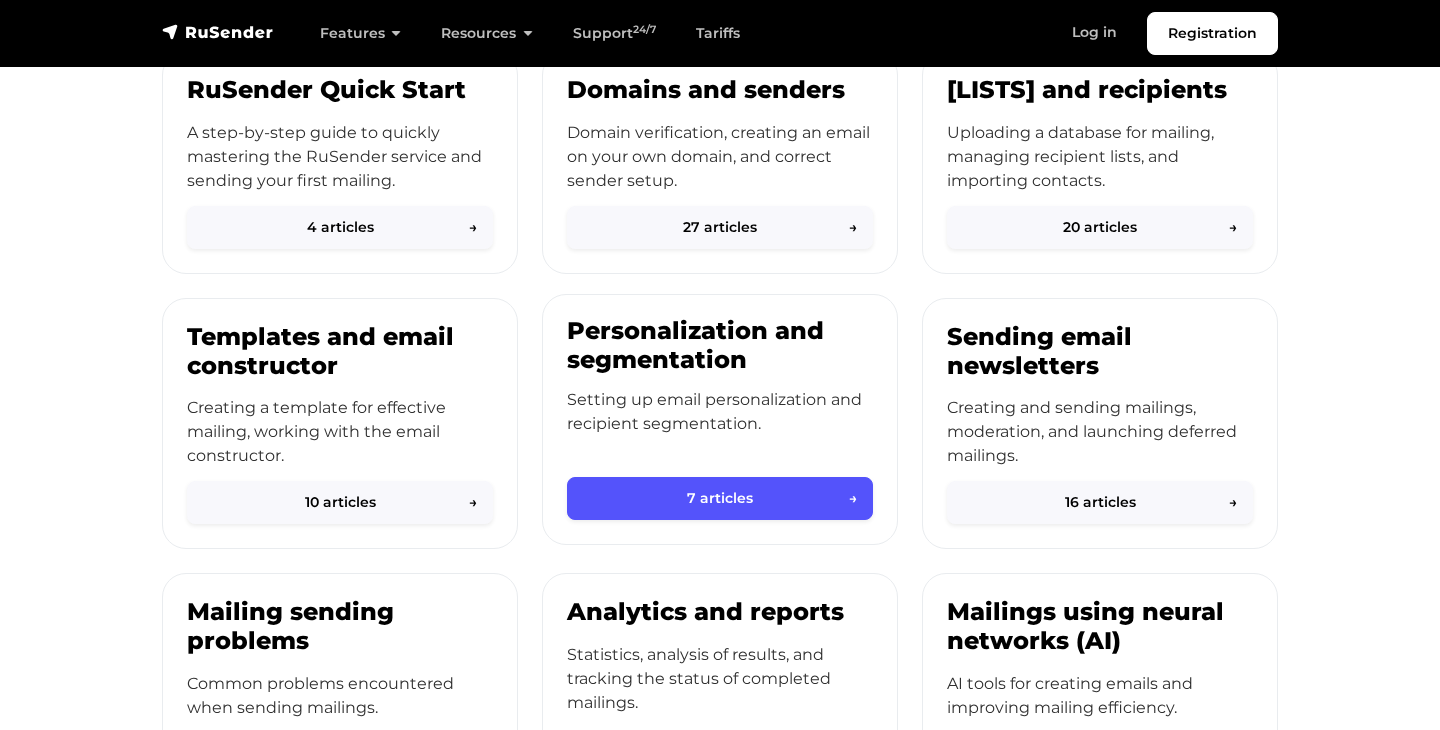 click on "7 articles →" at bounding box center (720, 498) 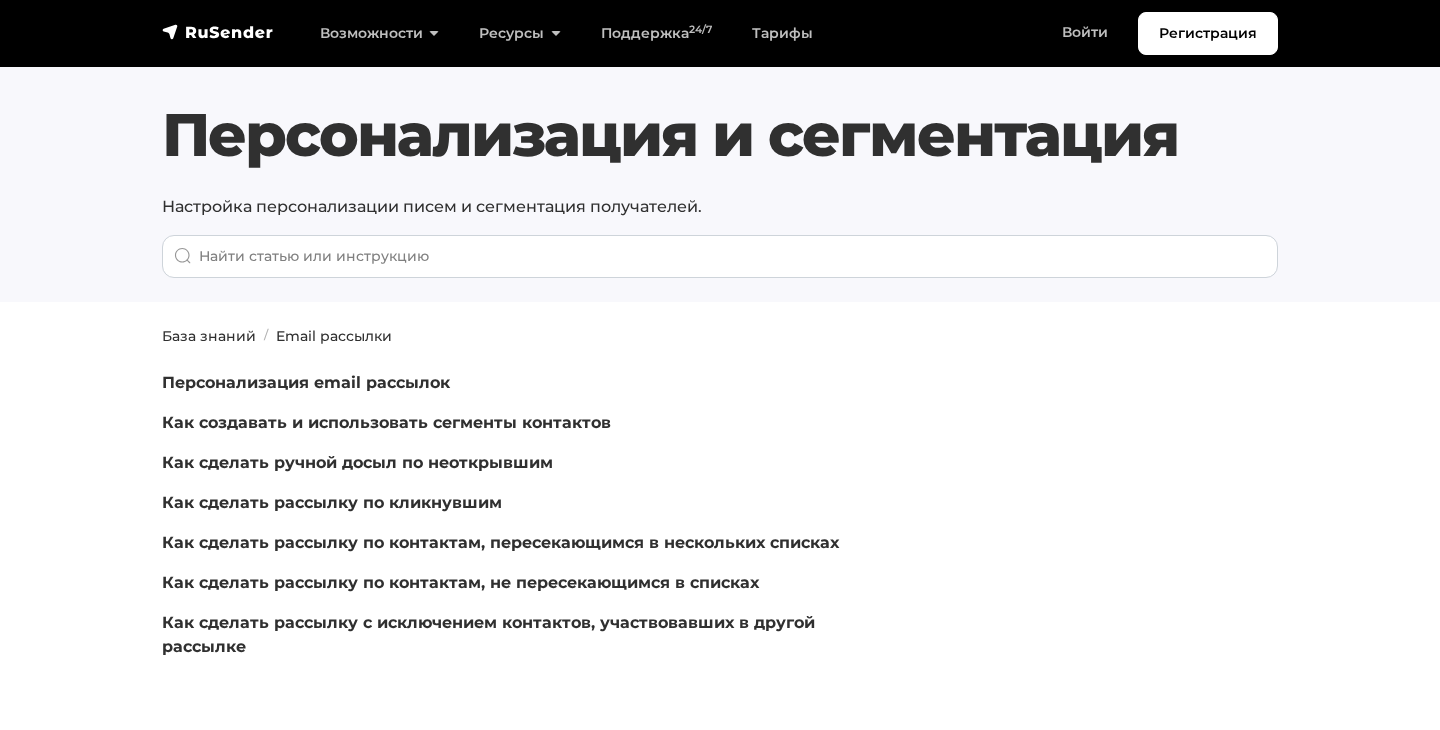 scroll, scrollTop: 0, scrollLeft: 0, axis: both 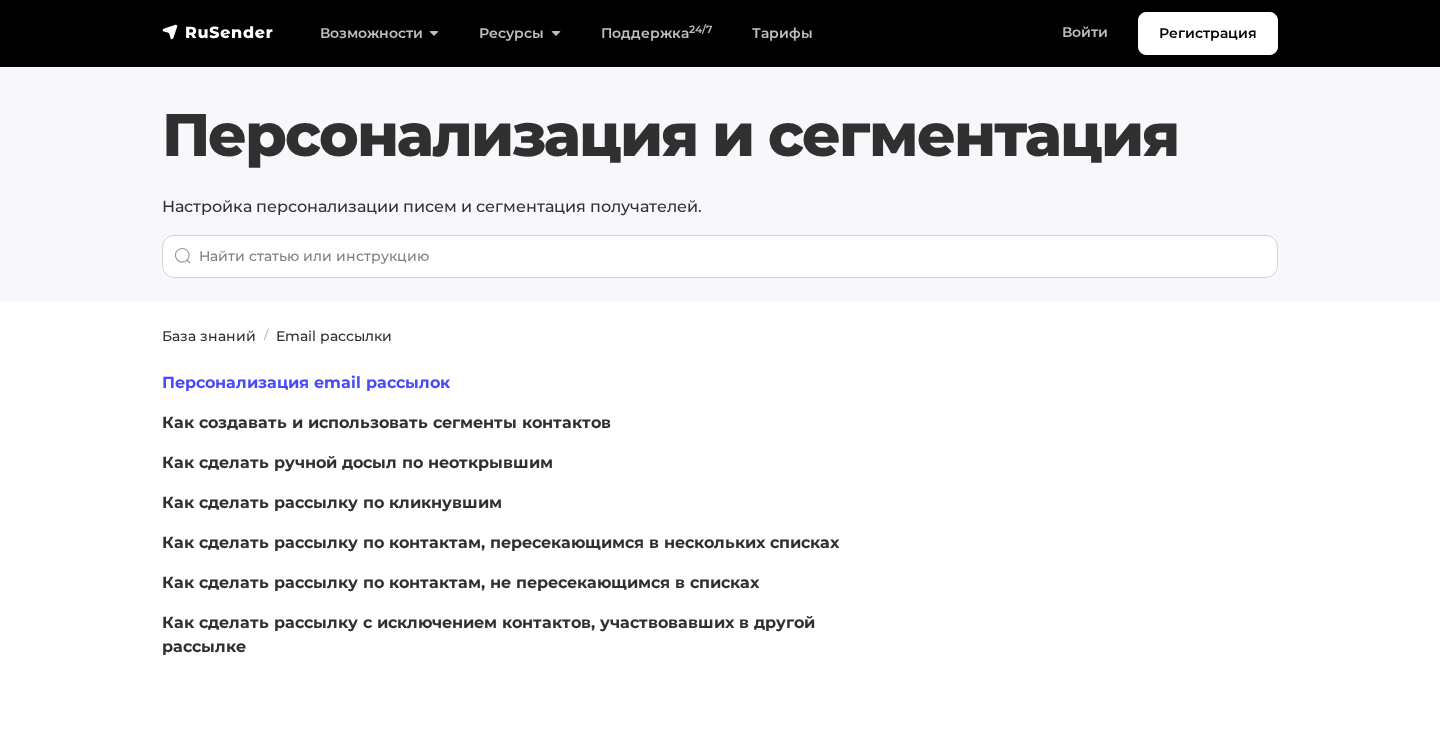 click on "Персонализация email рассылок" at bounding box center (306, 382) 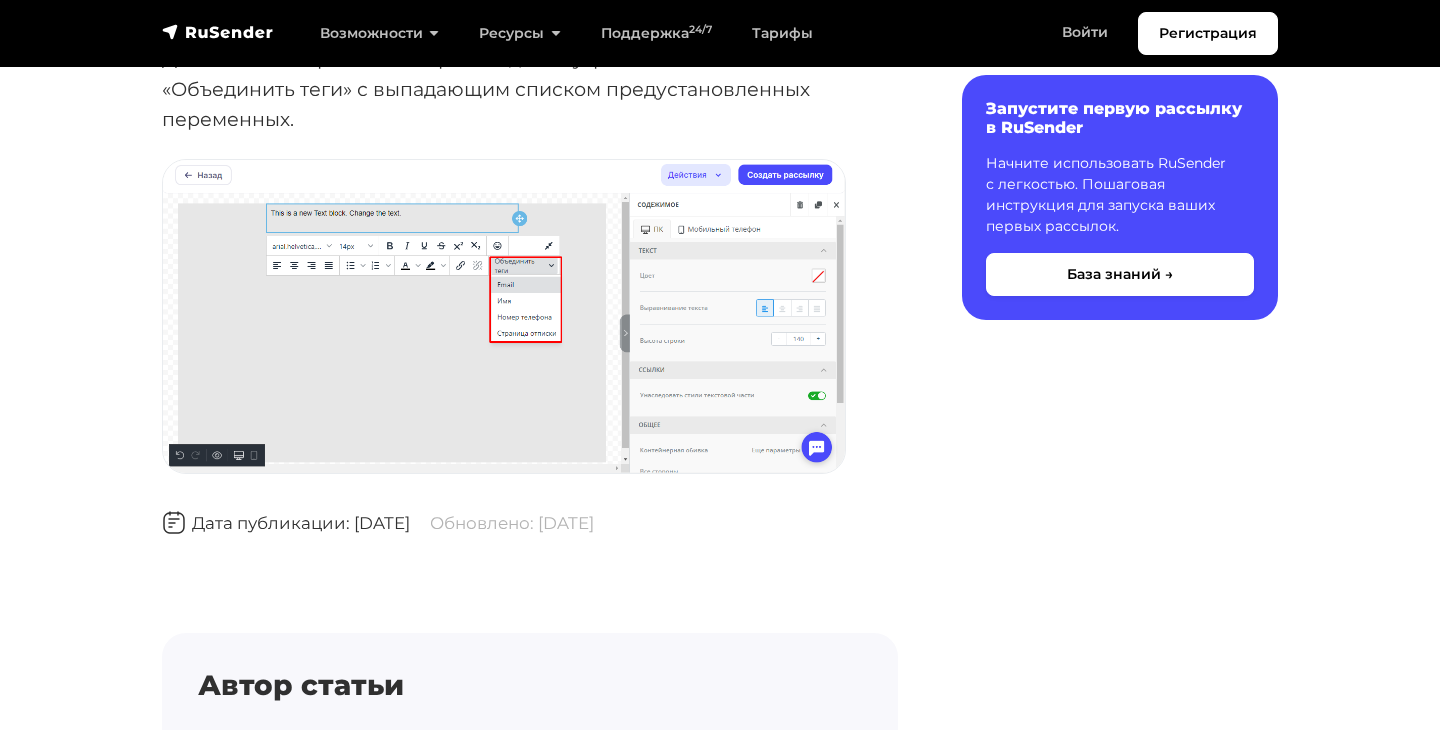 scroll, scrollTop: 1543, scrollLeft: 0, axis: vertical 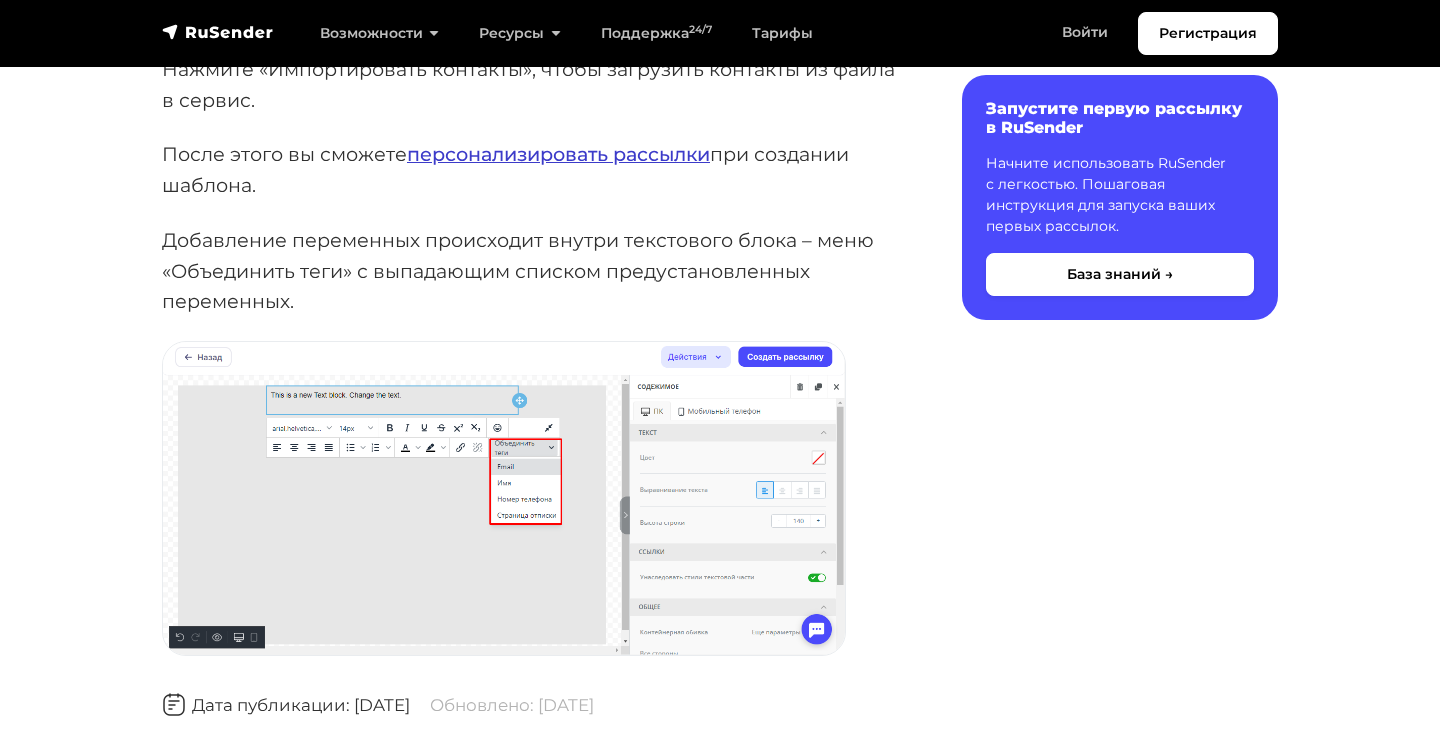 click on "персонализировать рассылки" at bounding box center [558, 154] 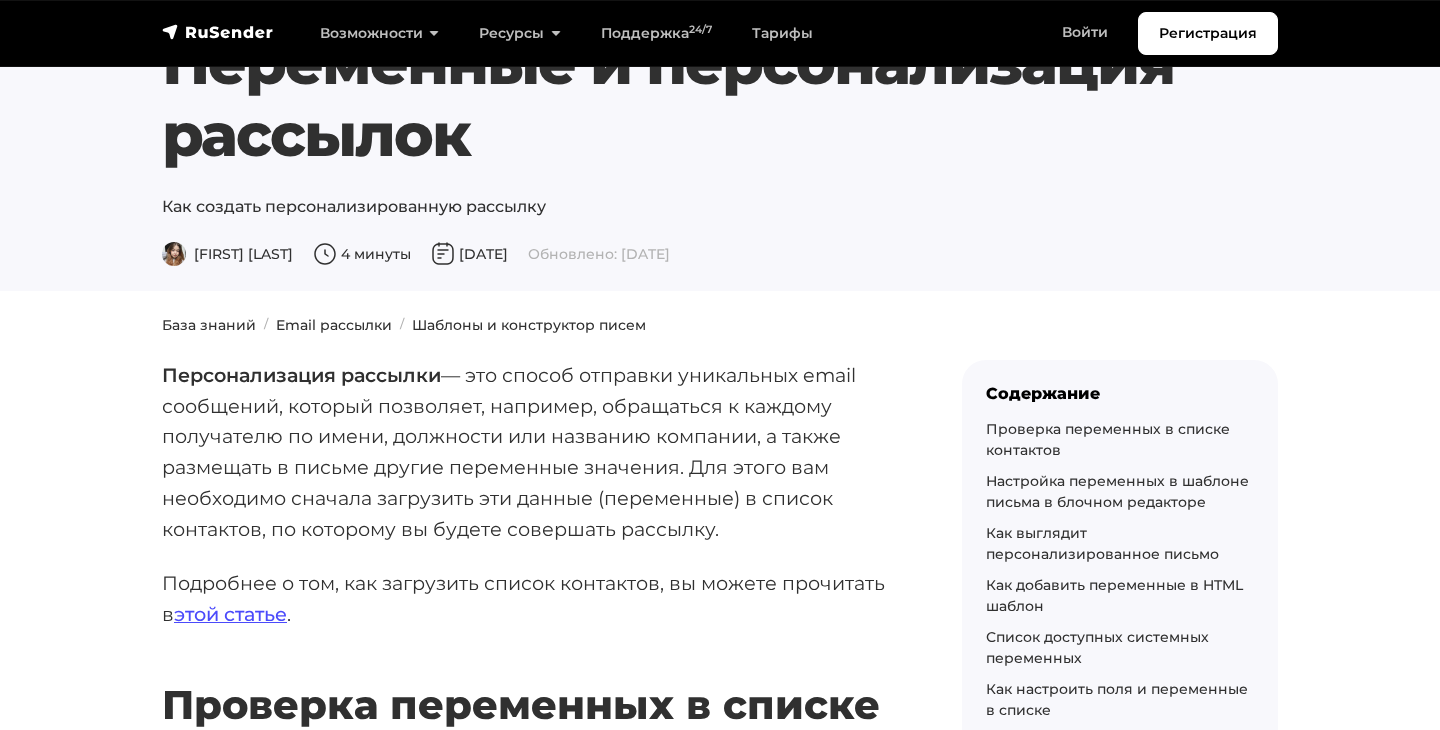 scroll, scrollTop: 0, scrollLeft: 0, axis: both 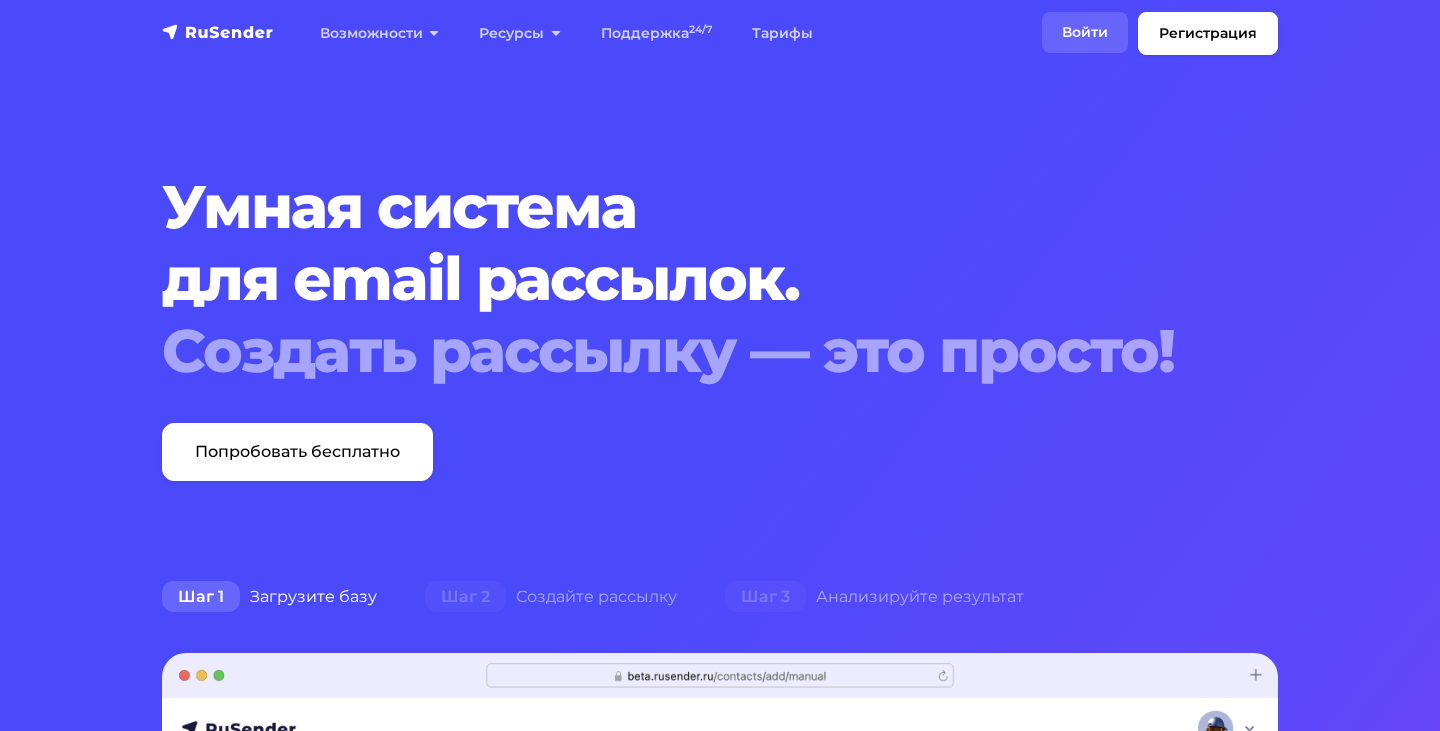 click on "Войти" at bounding box center (1085, 32) 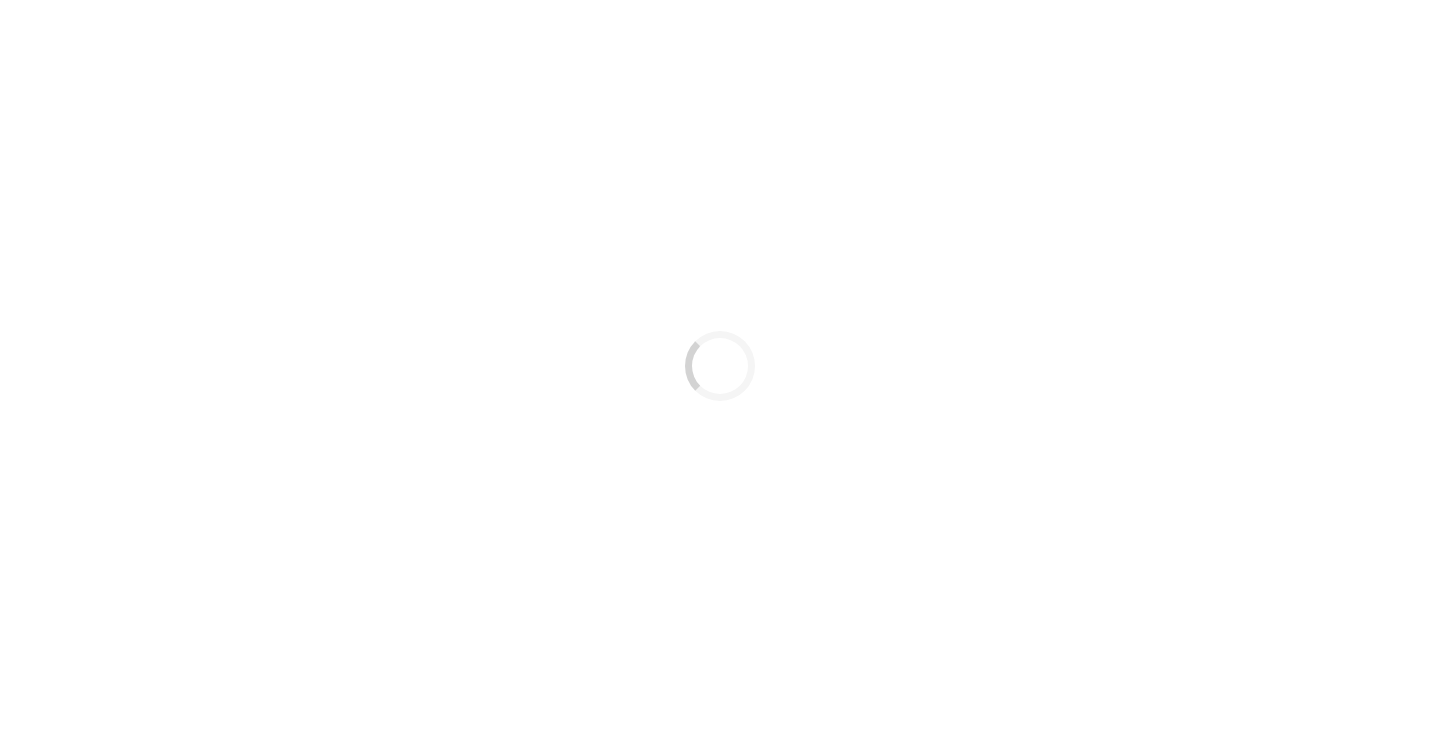 scroll, scrollTop: 0, scrollLeft: 0, axis: both 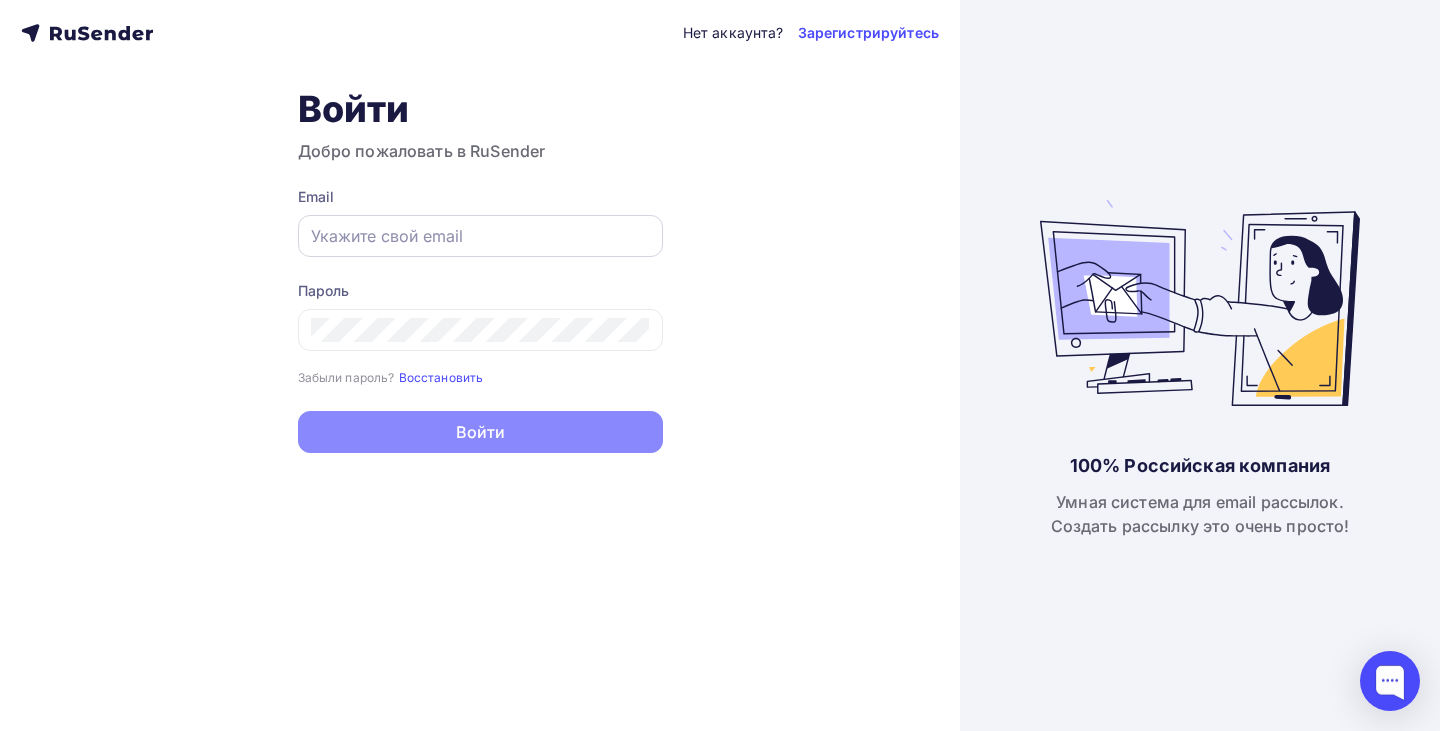 click at bounding box center [480, 236] 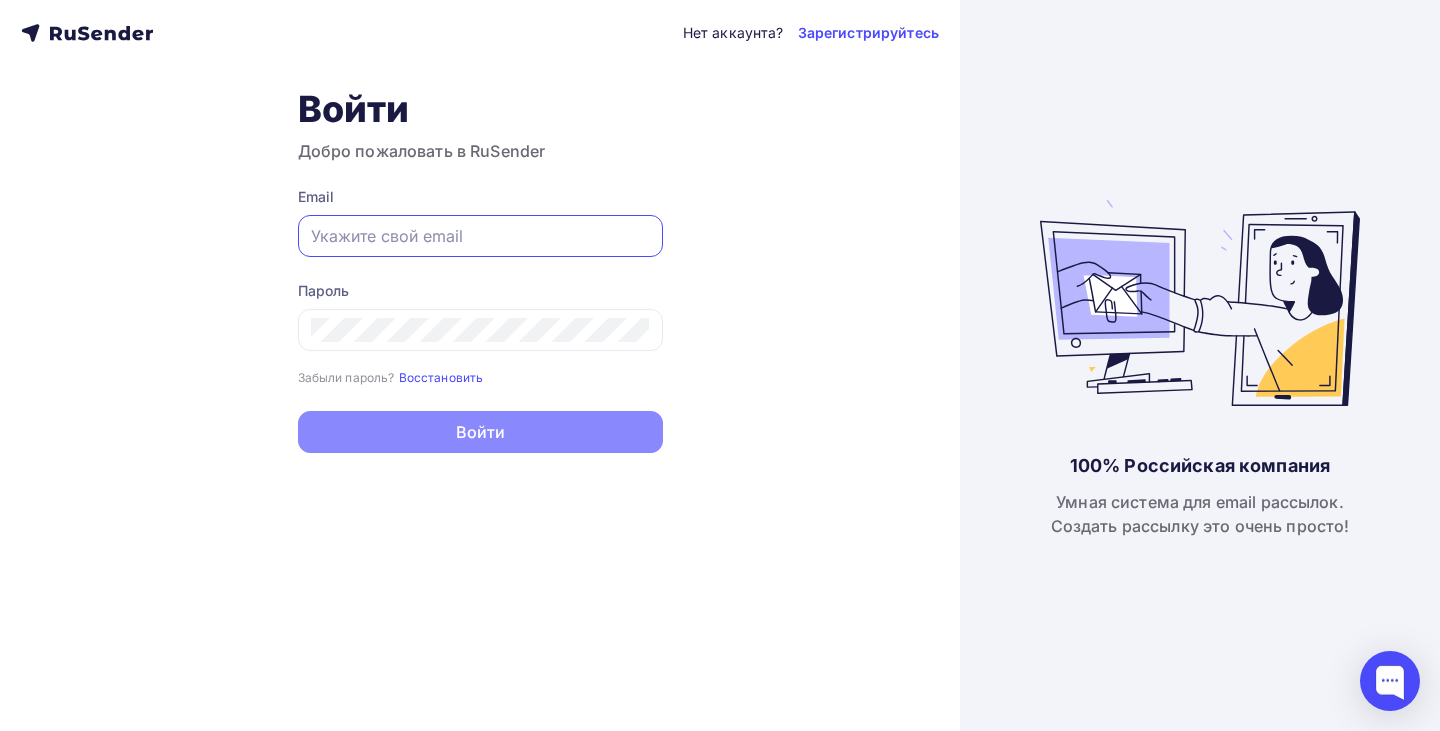 click at bounding box center (480, 236) 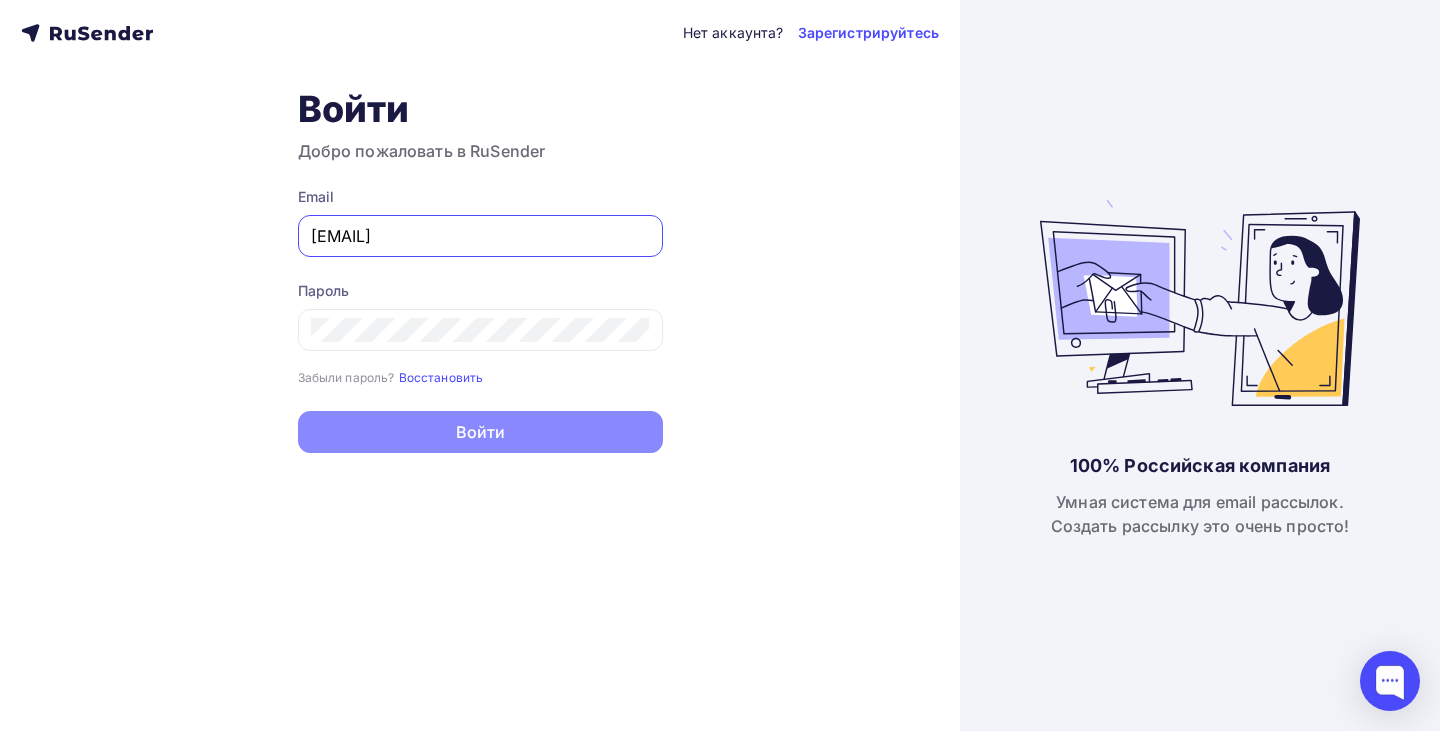 type on "[EMAIL]" 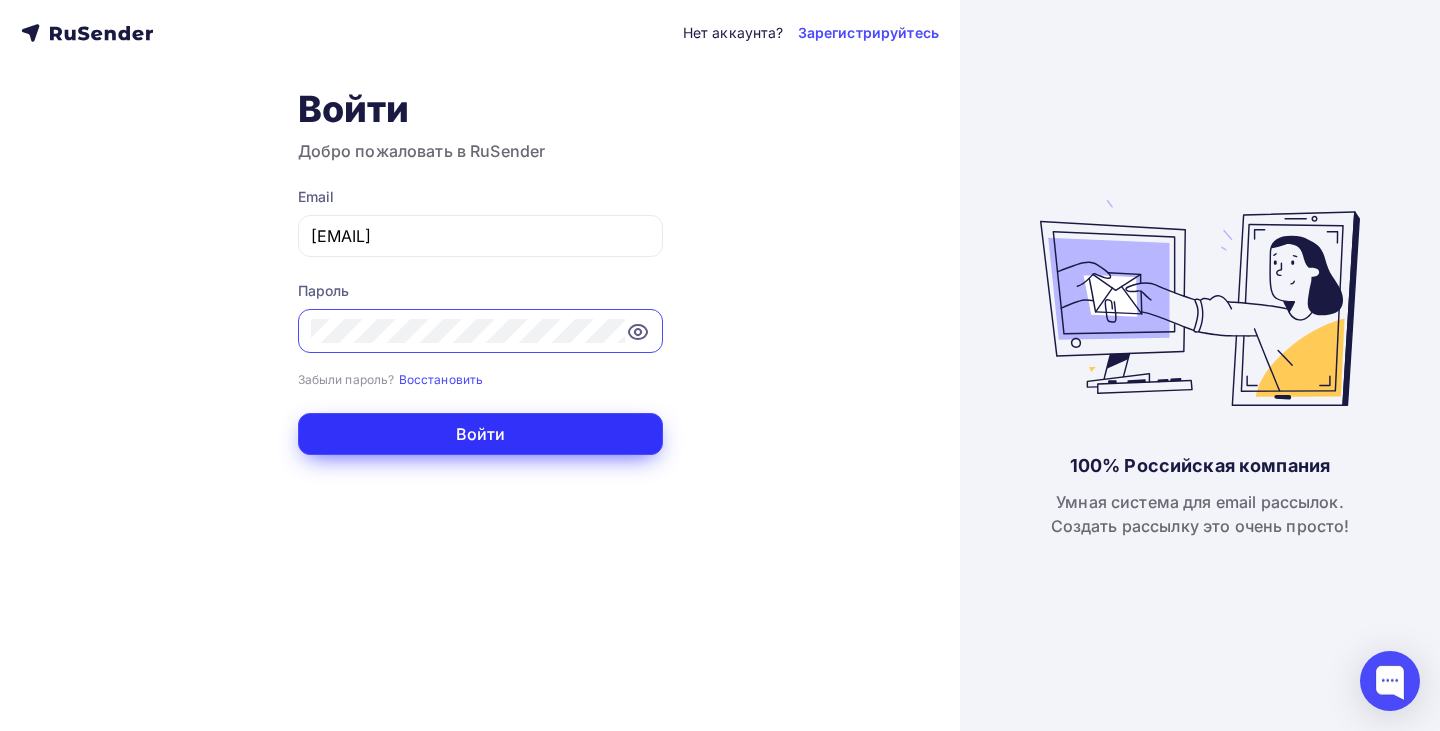 click on "Войти" at bounding box center (480, 434) 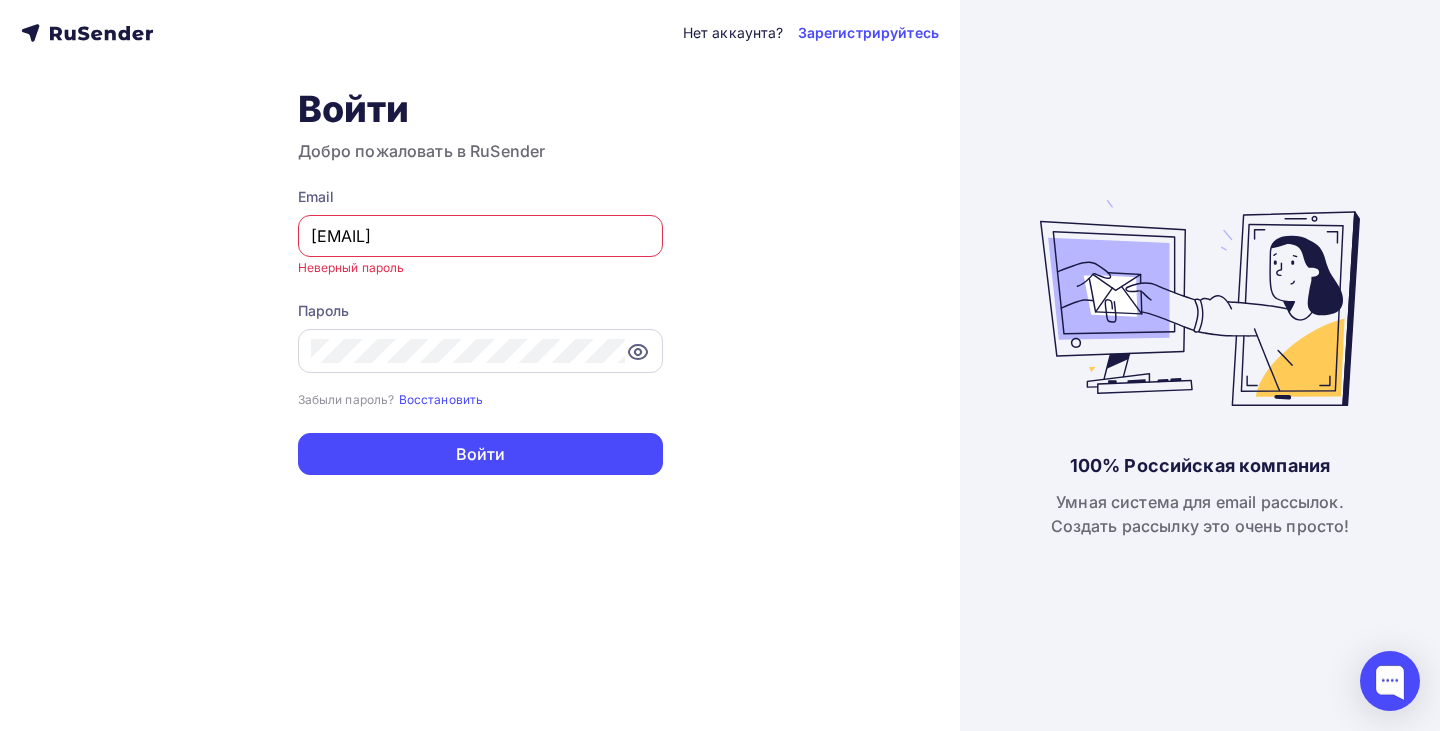 click at bounding box center [638, 352] 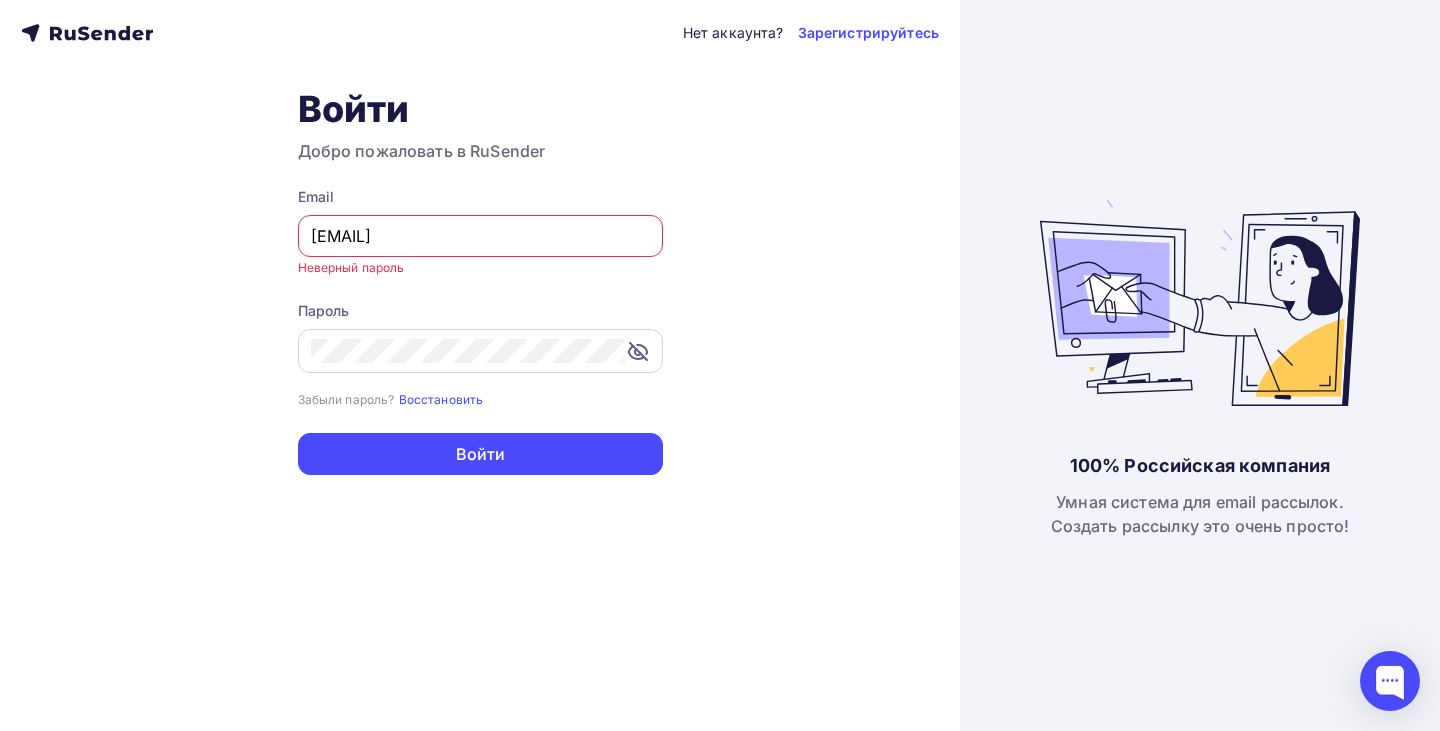click at bounding box center [480, 351] 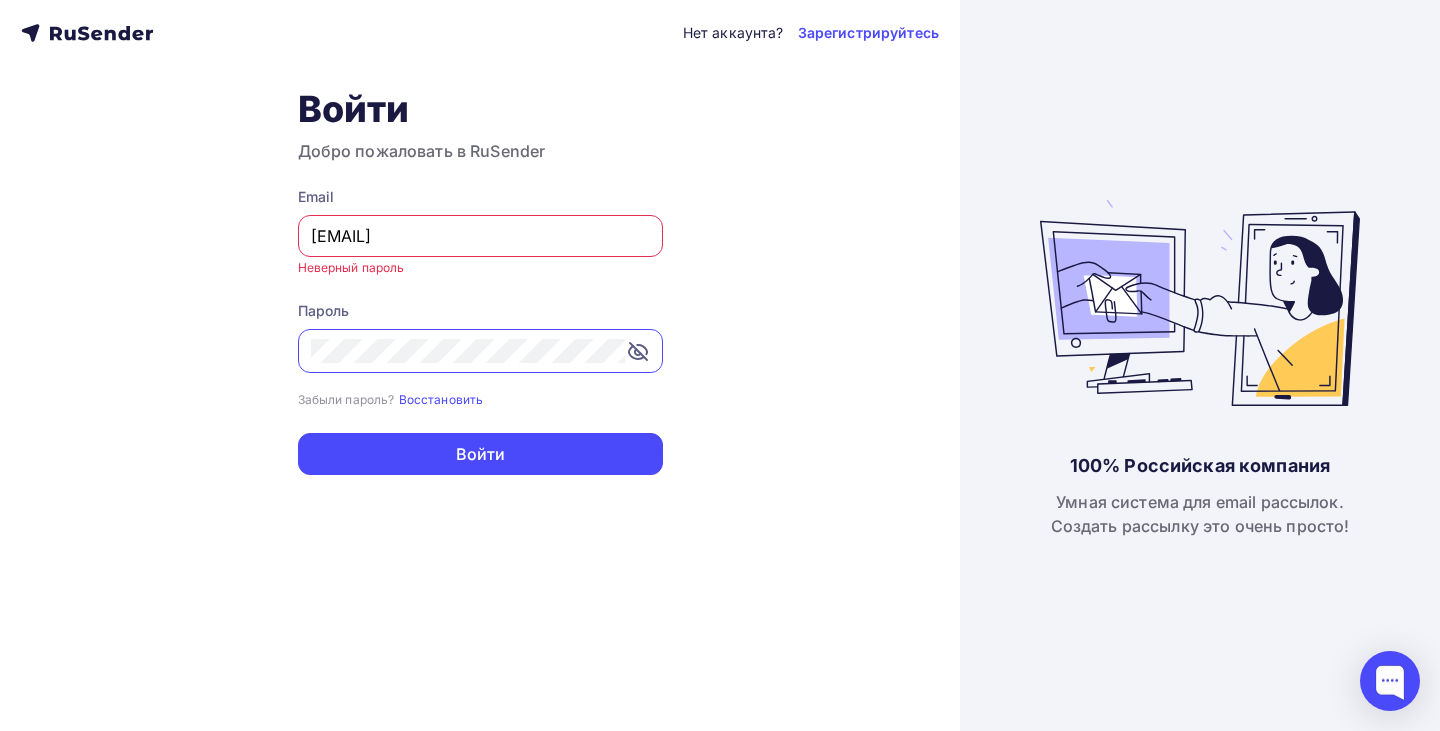 click at bounding box center (480, 351) 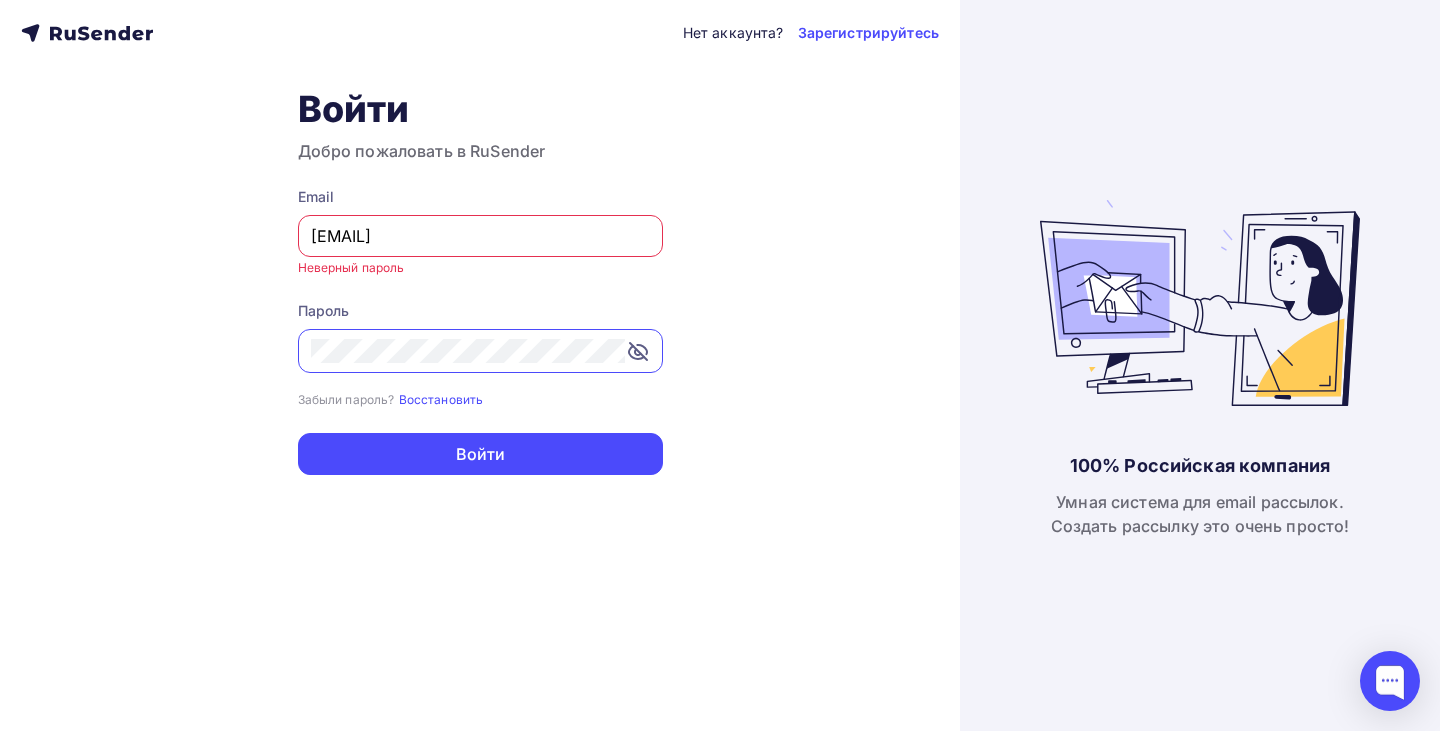 click on "zabota_avtory@insomniafest.ru" at bounding box center [480, 236] 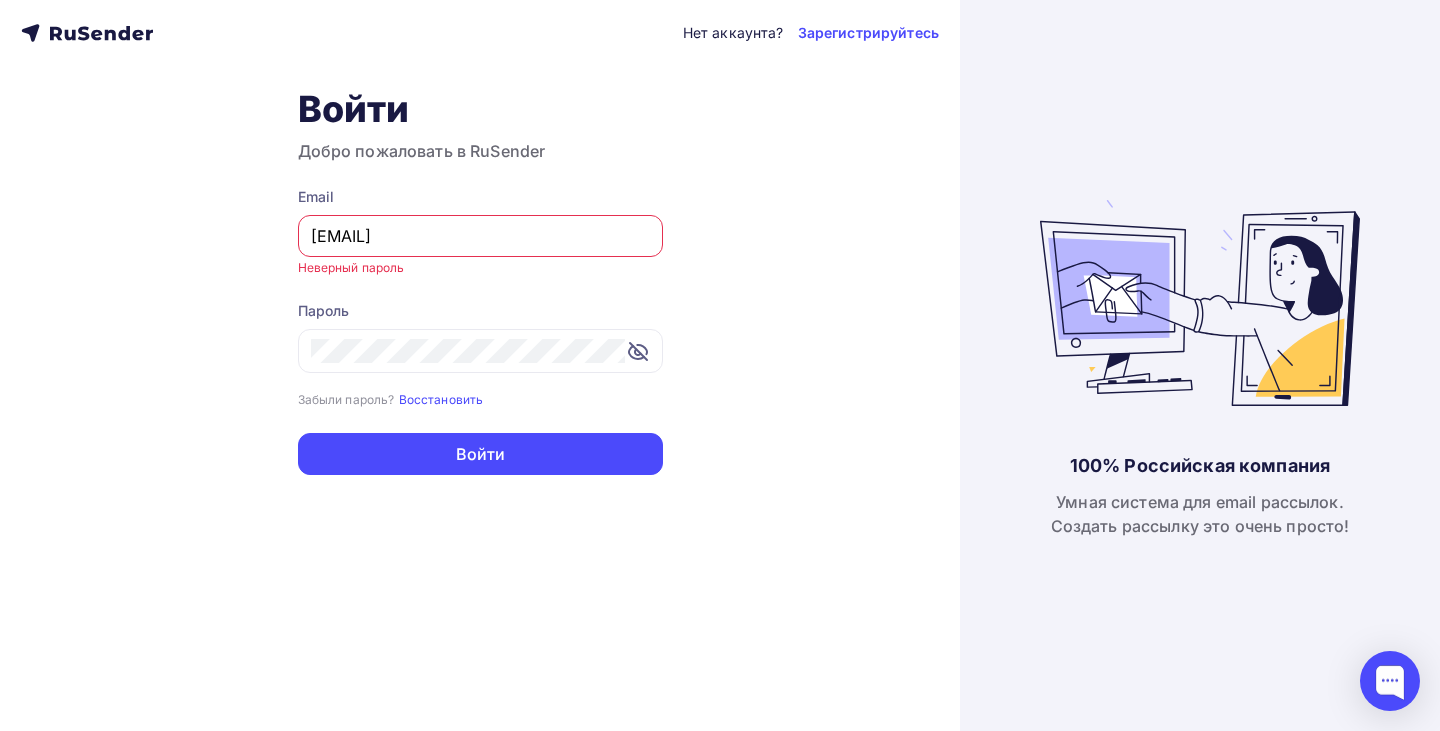 drag, startPoint x: 313, startPoint y: 241, endPoint x: 273, endPoint y: 241, distance: 40 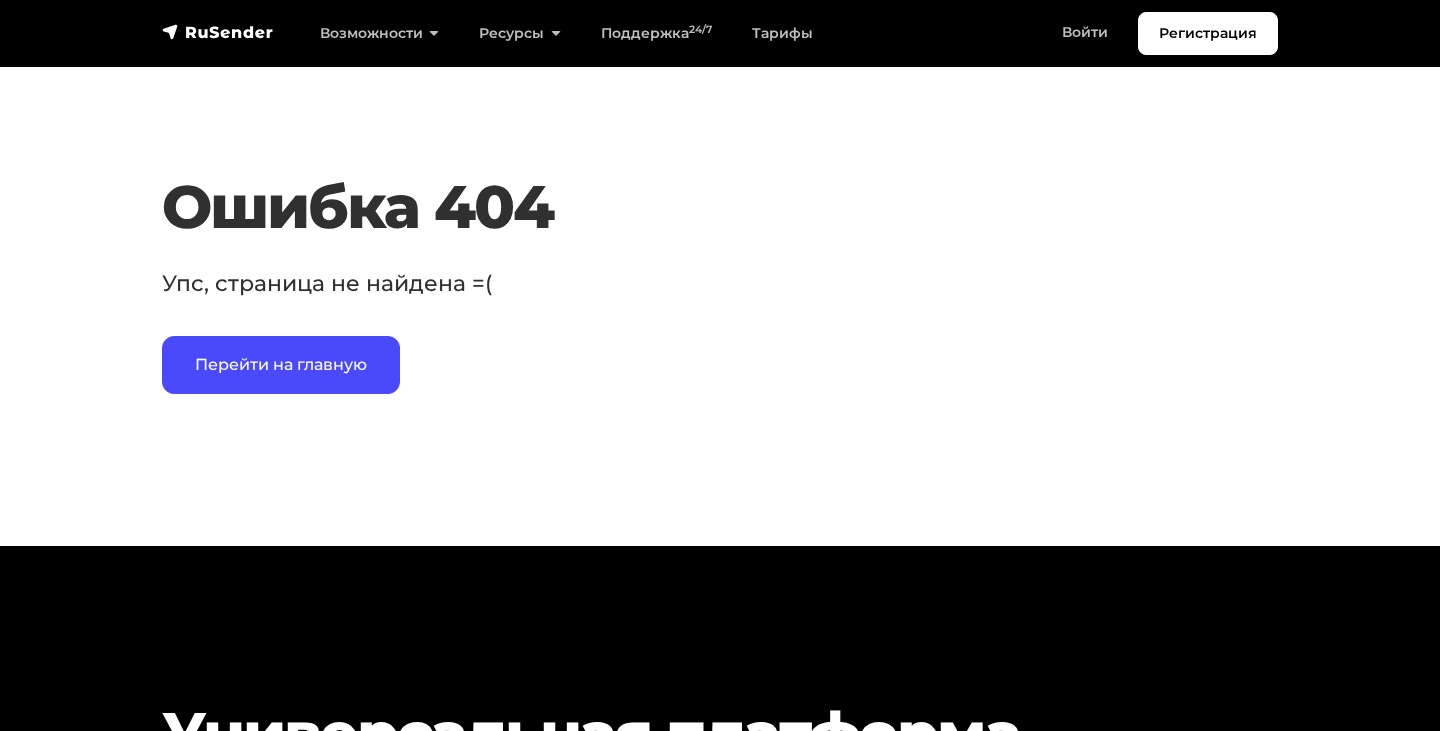 scroll, scrollTop: 0, scrollLeft: 0, axis: both 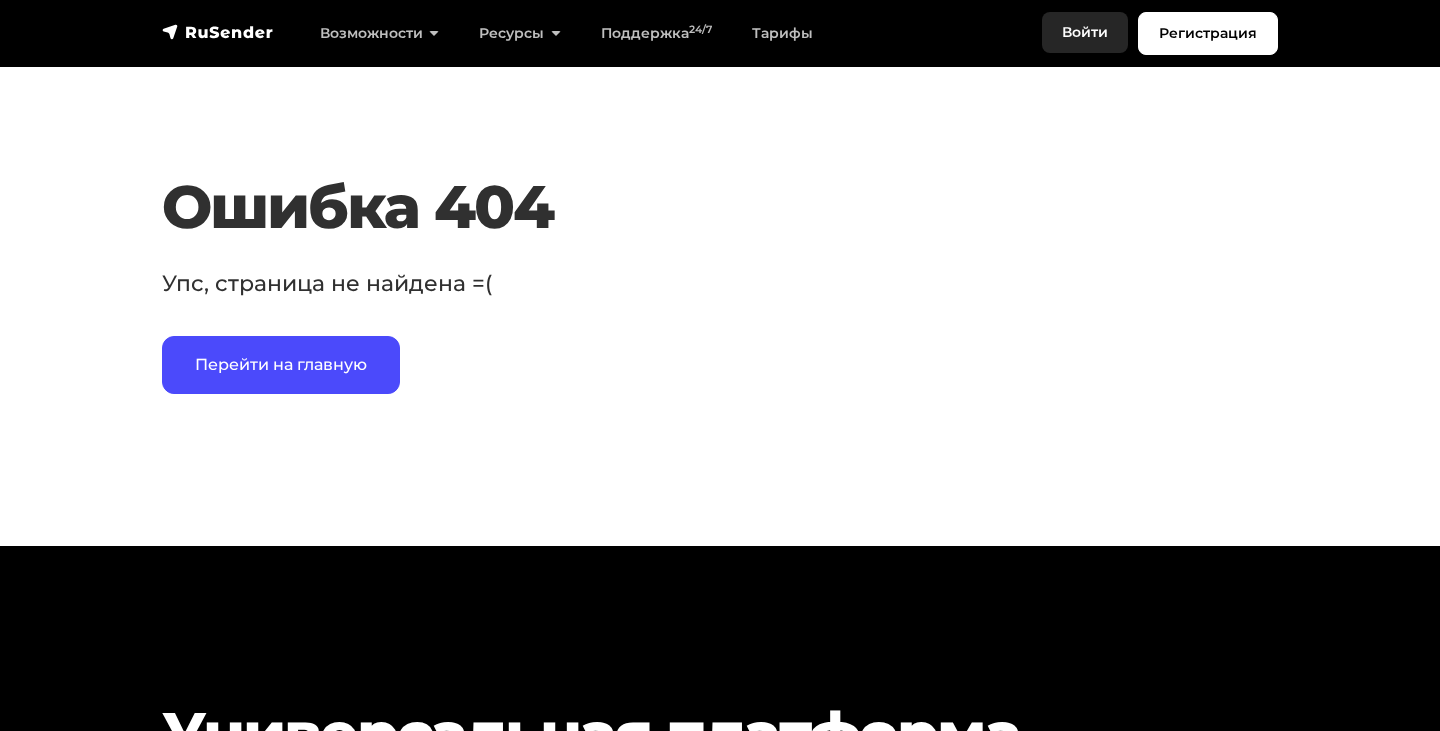 click on "Войти" at bounding box center [1085, 32] 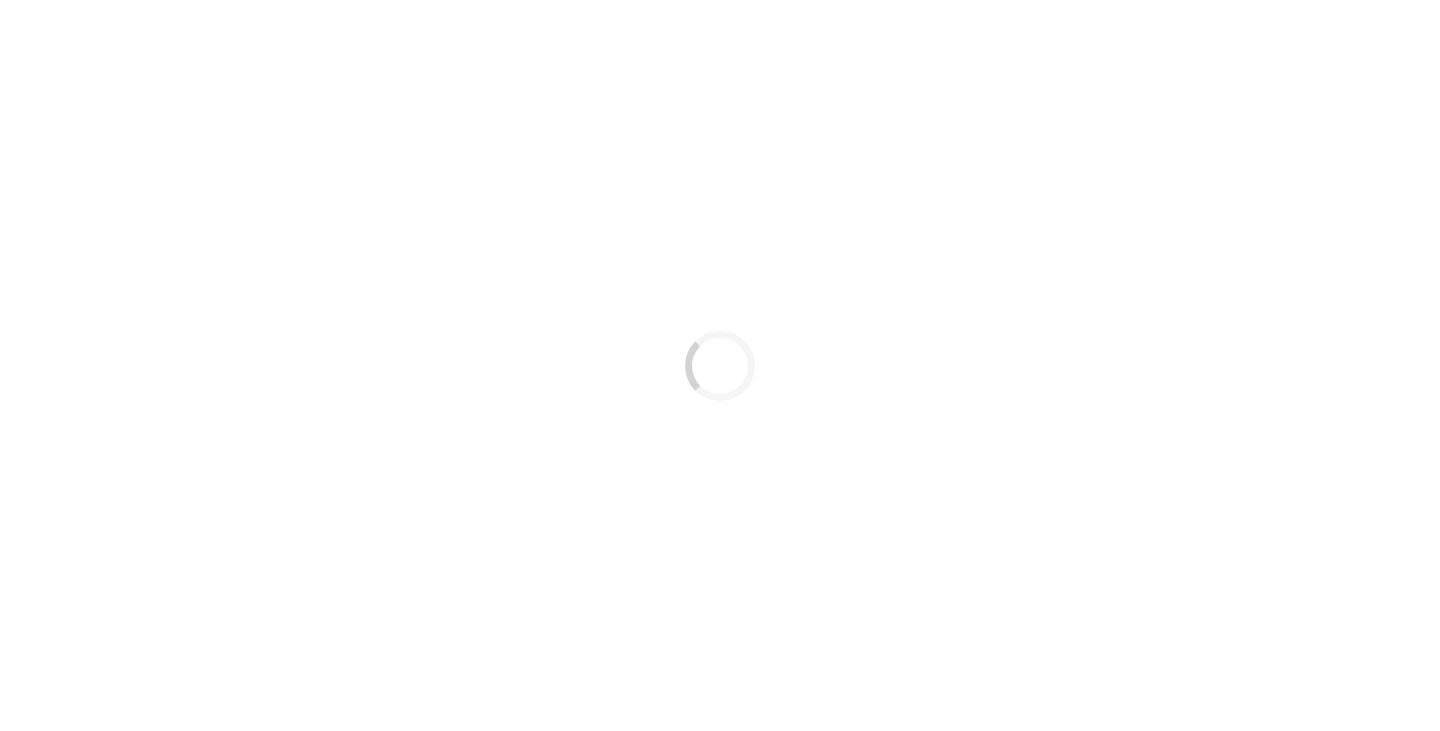 scroll, scrollTop: 0, scrollLeft: 0, axis: both 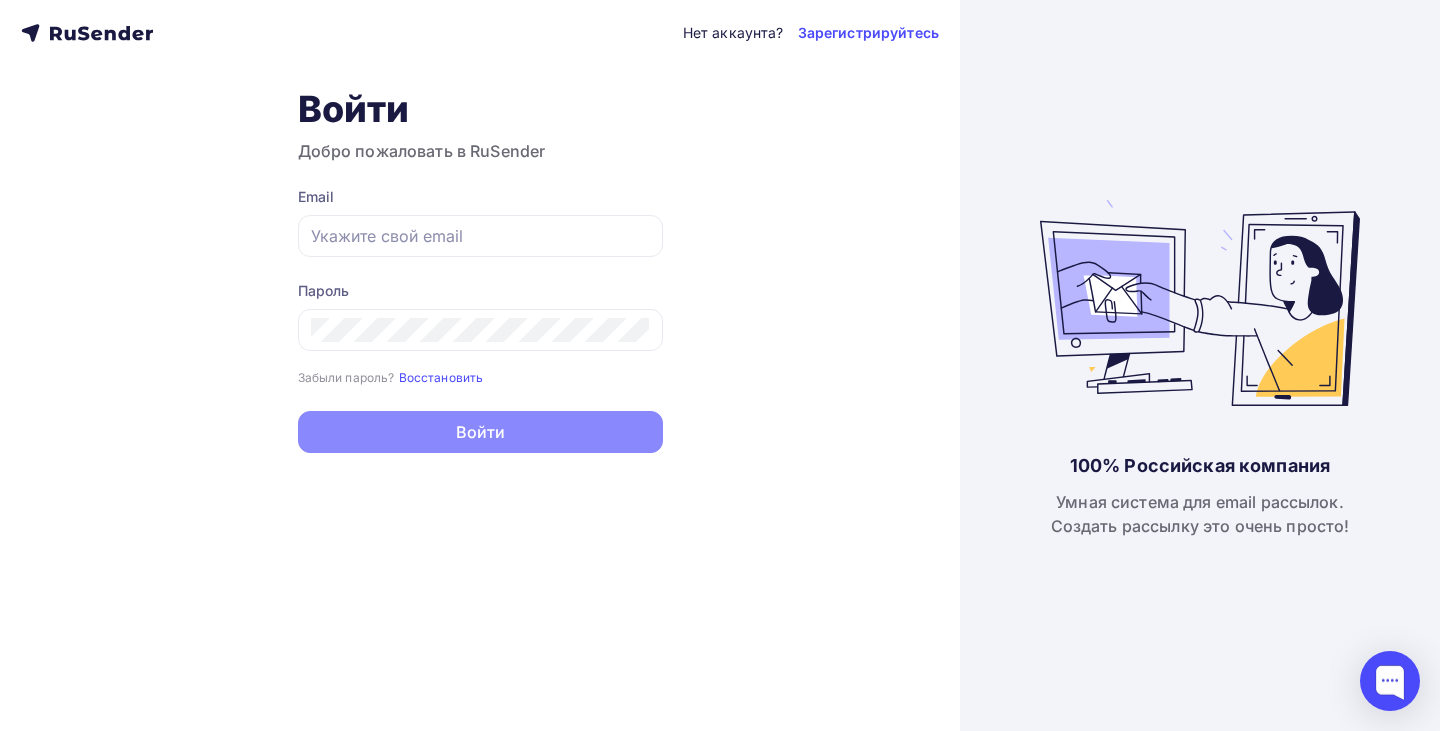click at bounding box center (87, 33) 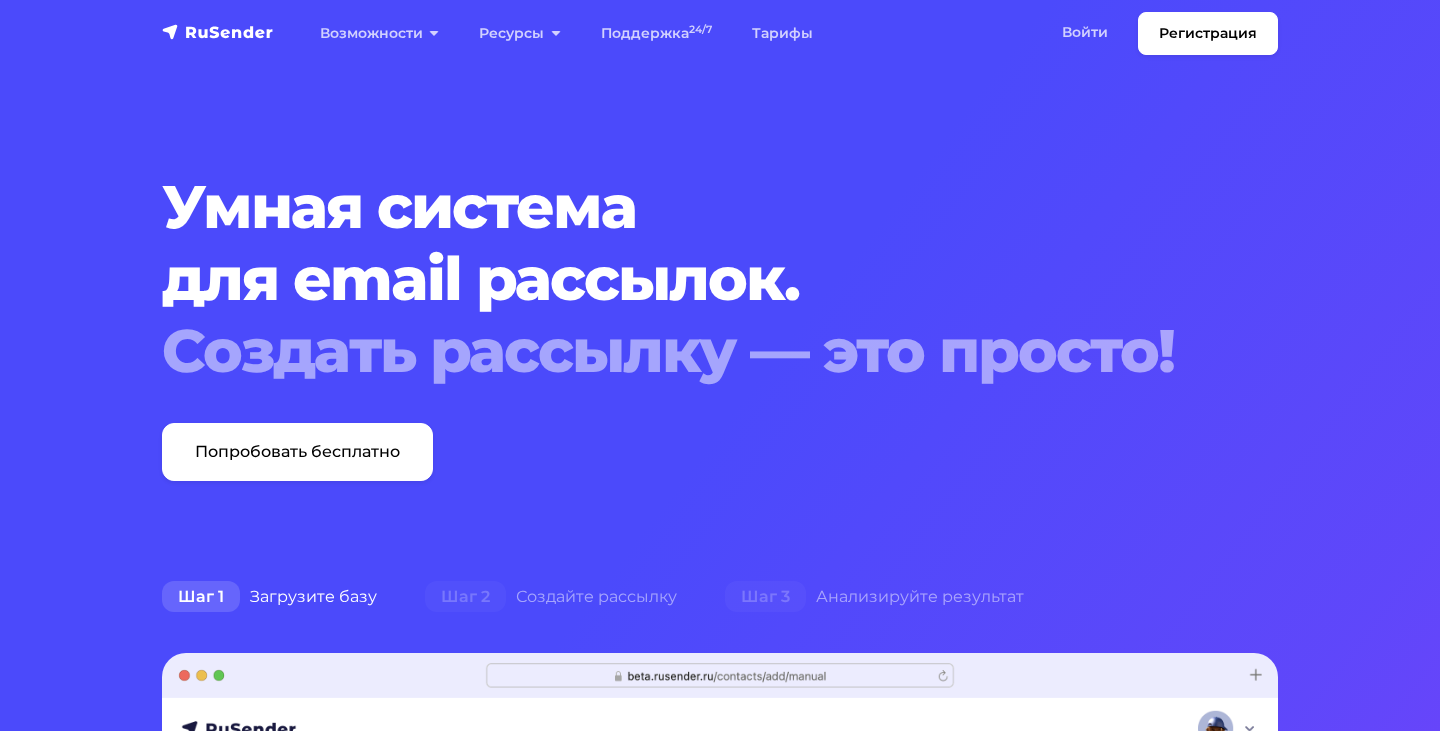 scroll, scrollTop: 0, scrollLeft: 0, axis: both 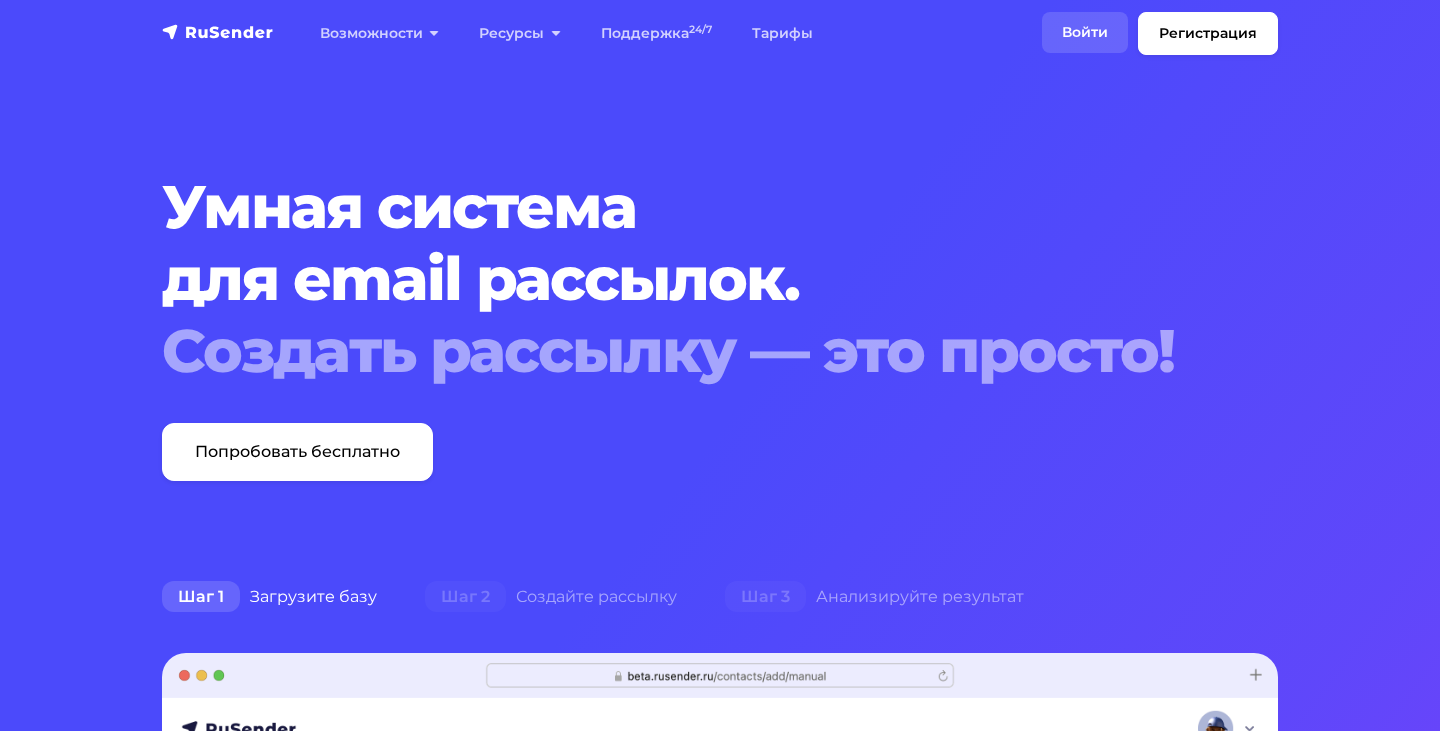 click on "Войти" at bounding box center (1085, 32) 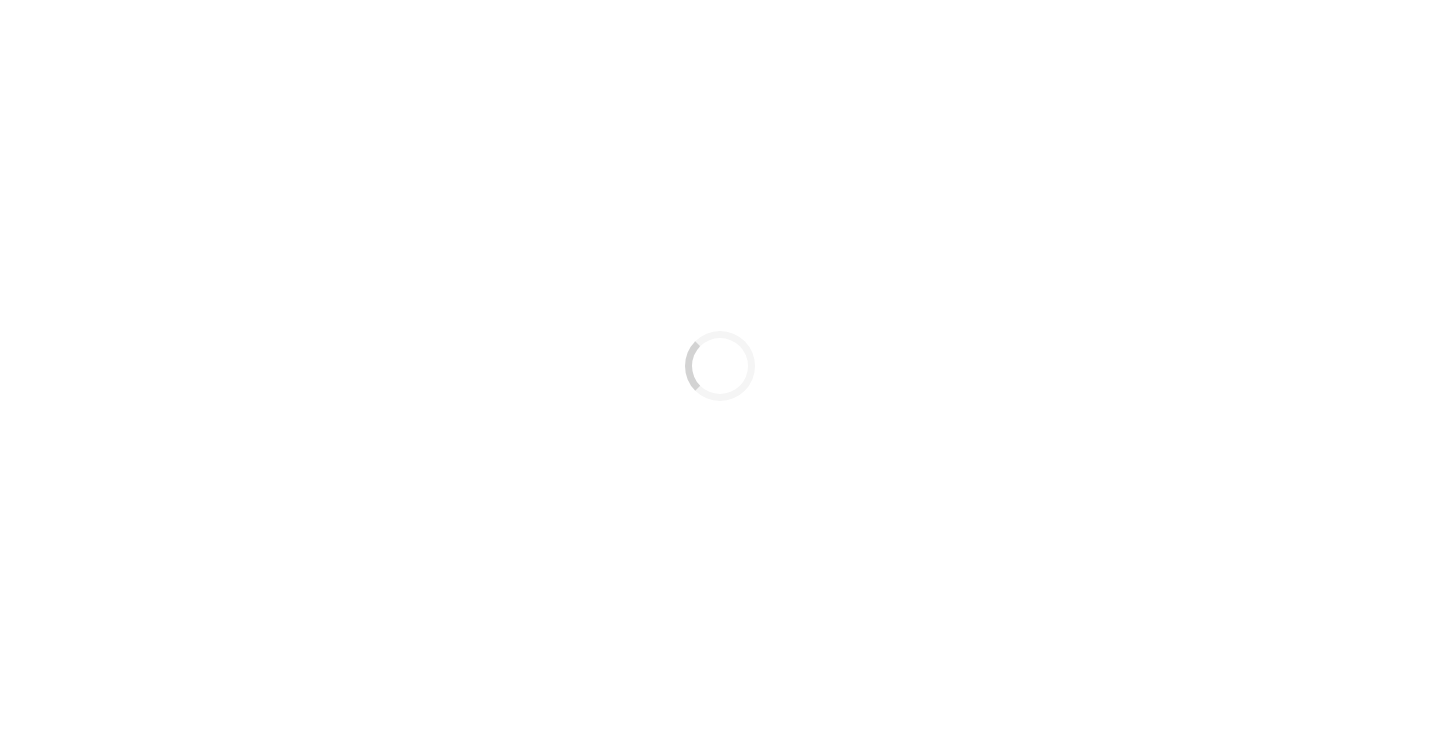 scroll, scrollTop: 0, scrollLeft: 0, axis: both 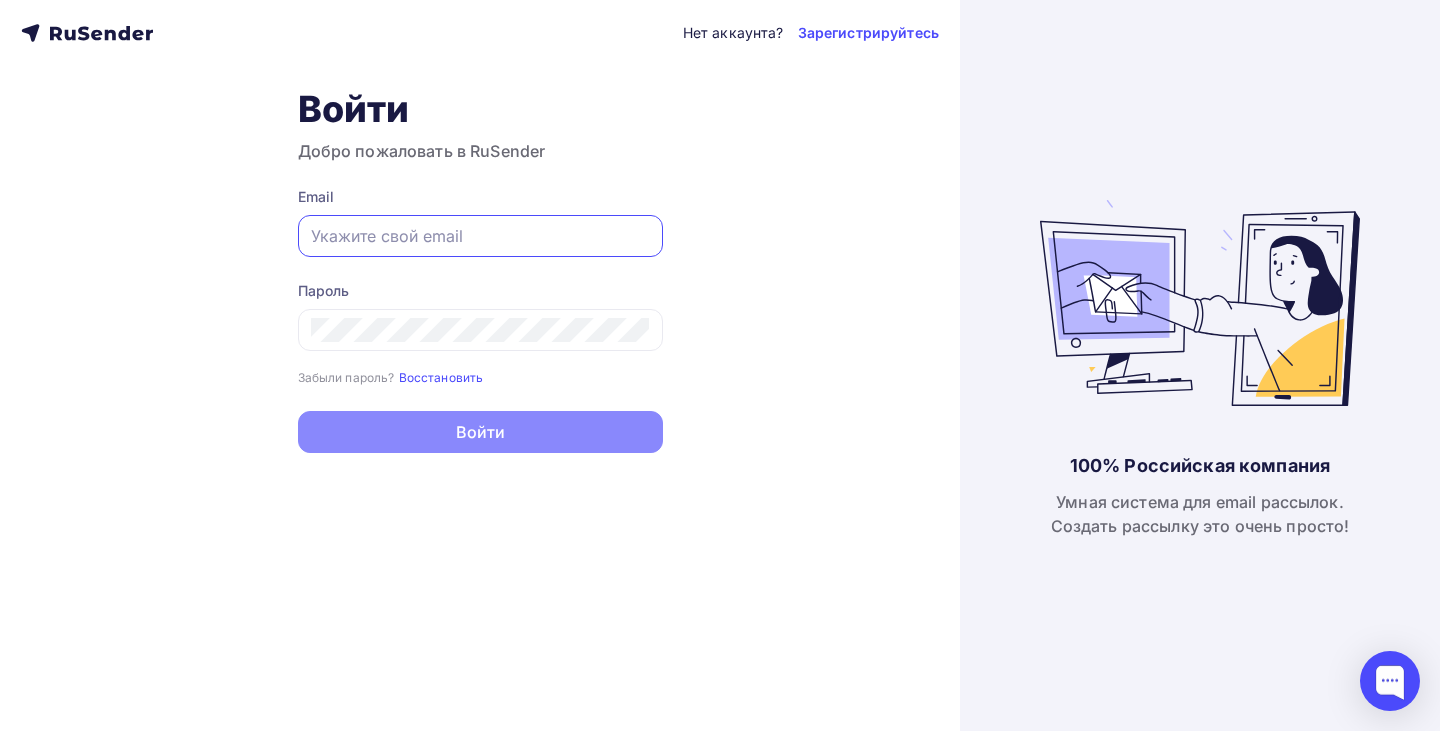 click at bounding box center (480, 236) 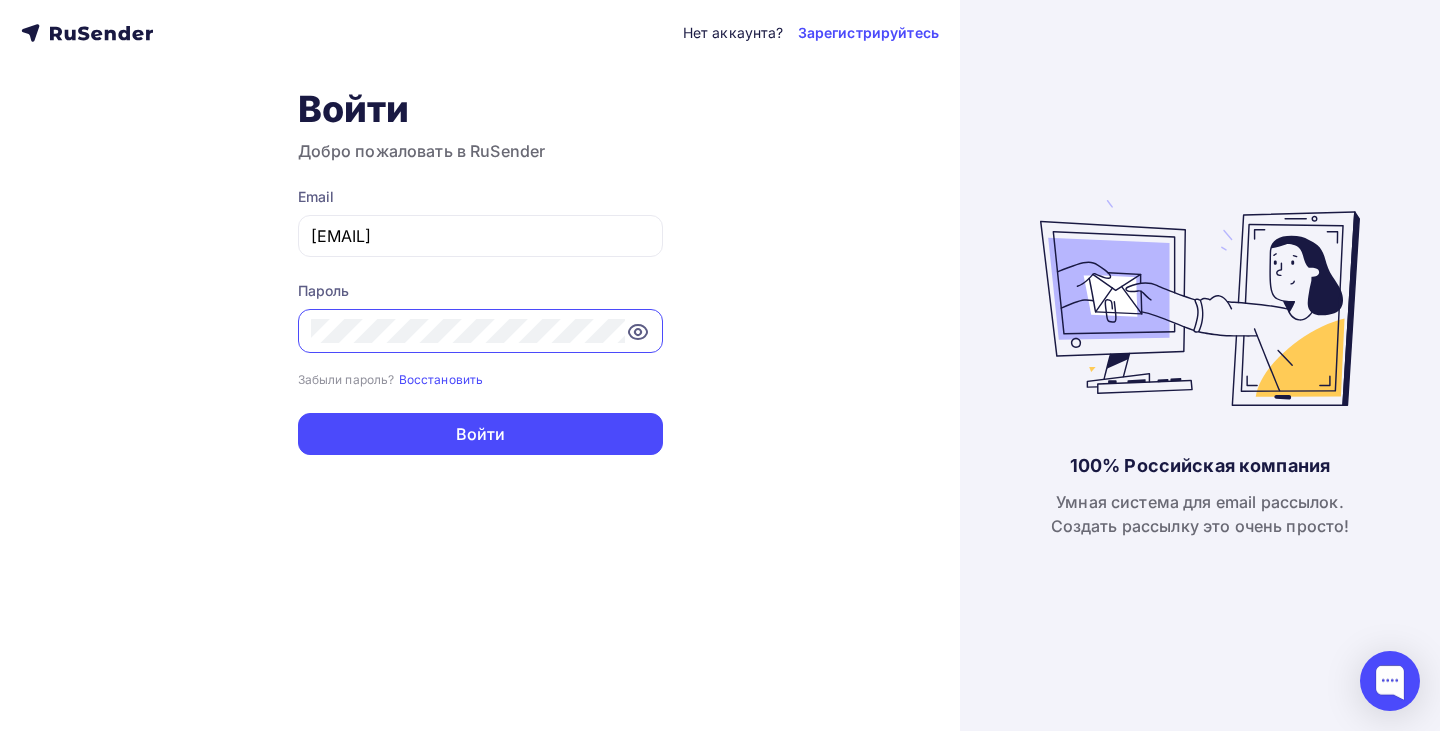 click at bounding box center [638, 332] 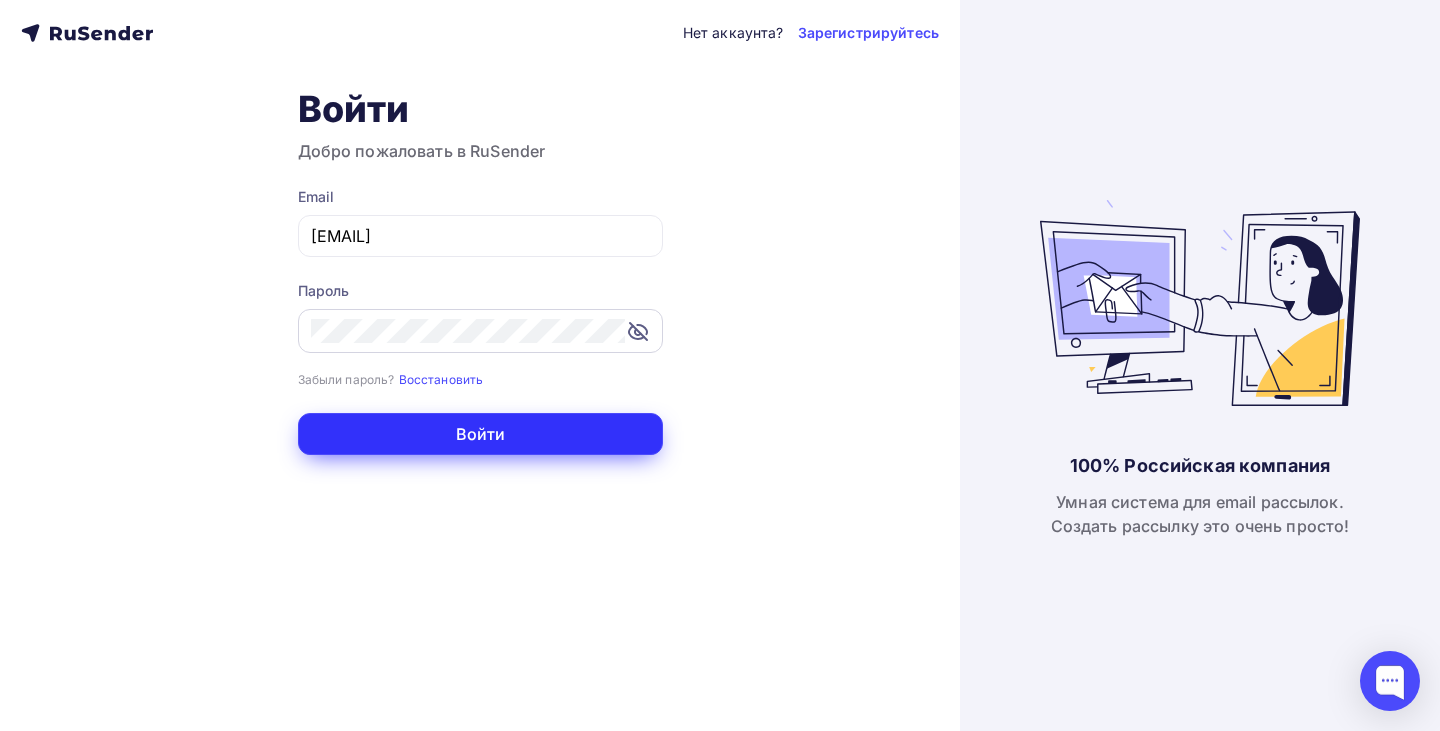 click on "Войти" at bounding box center (480, 434) 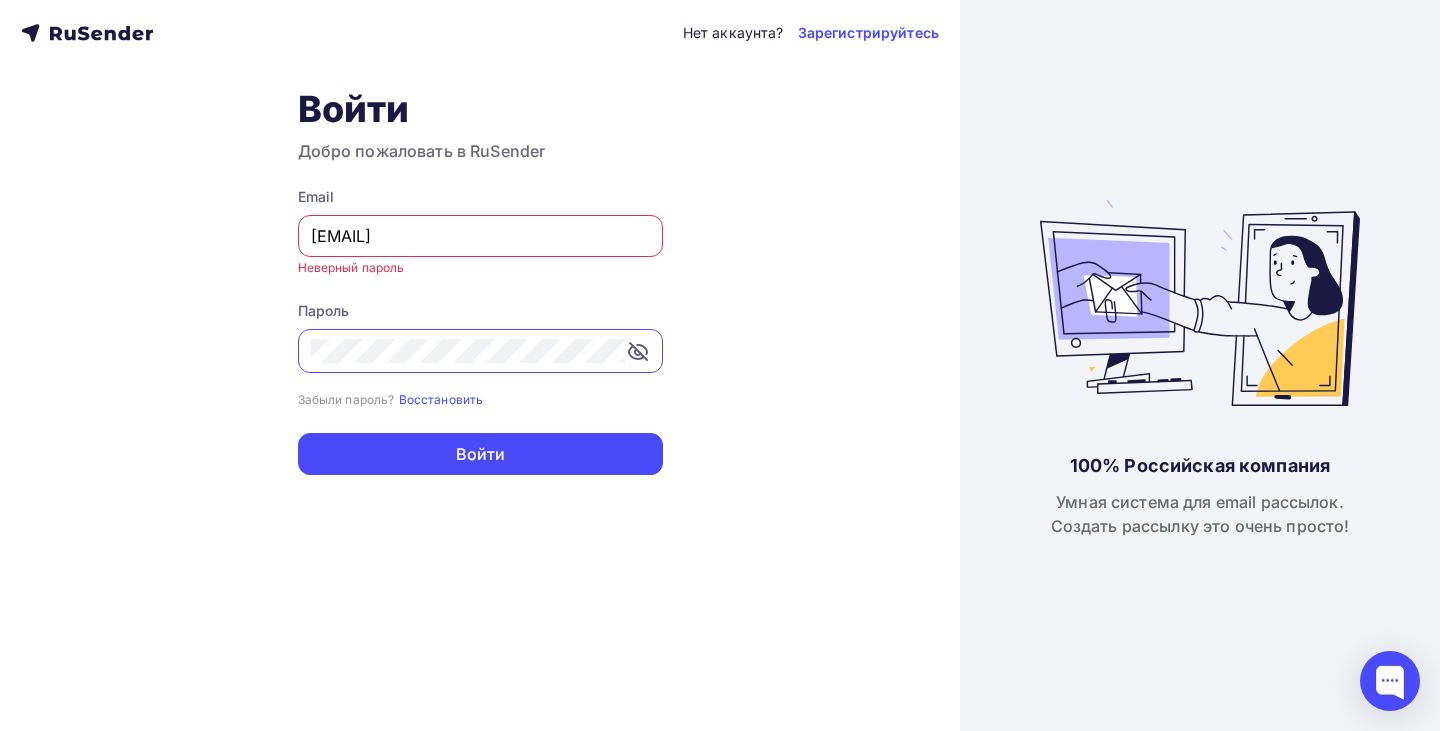 click on "Нет аккаунта?   Зарегистрируйтесь   Войти
Добро пожаловать в RuSender
Email    zabota_avtory@insomniafest.ru           Неверный пароль
Пароль                      Забыли пароль?   Восстановить
Забыли пароль?
Восстановить
Войти
Нет аккаунта?
Зарегистрируйтесь" at bounding box center (480, 365) 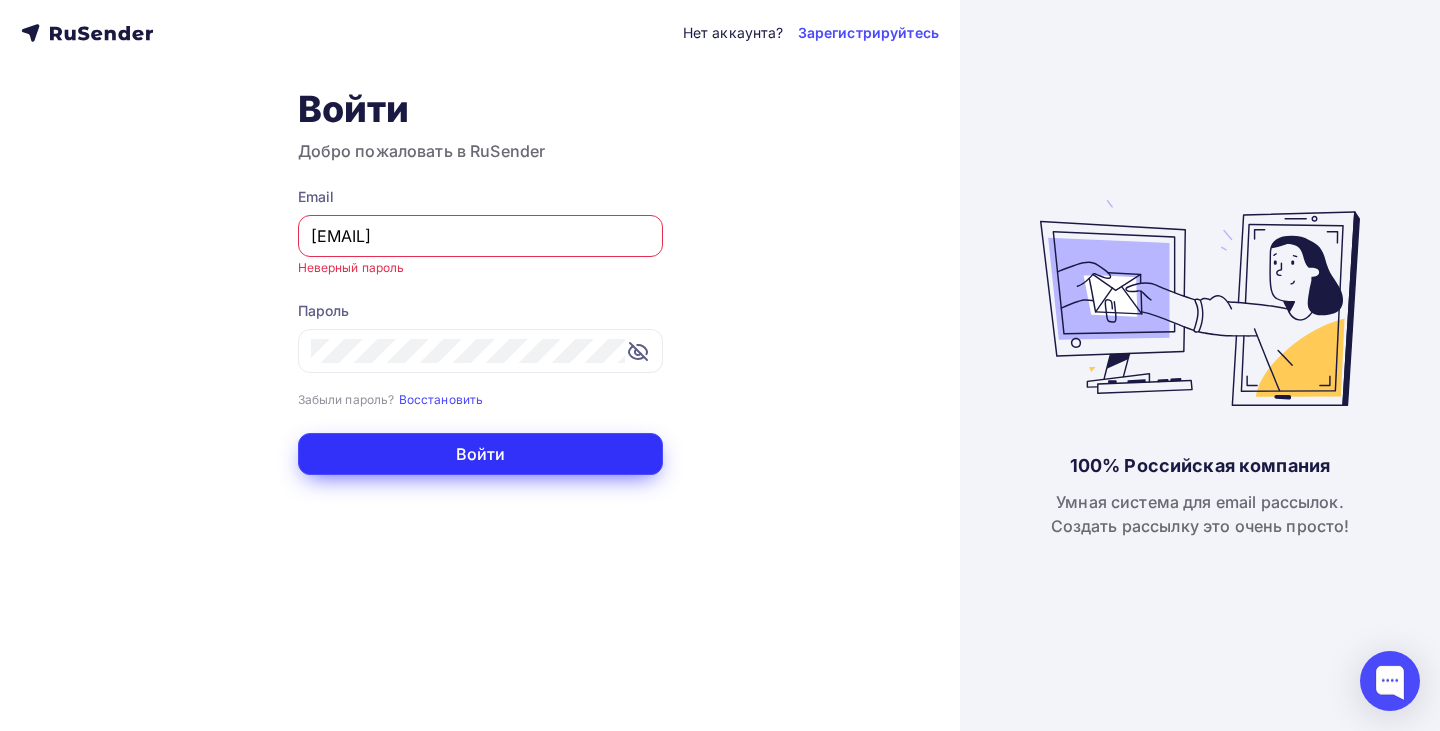 click on "Войти" at bounding box center [480, 454] 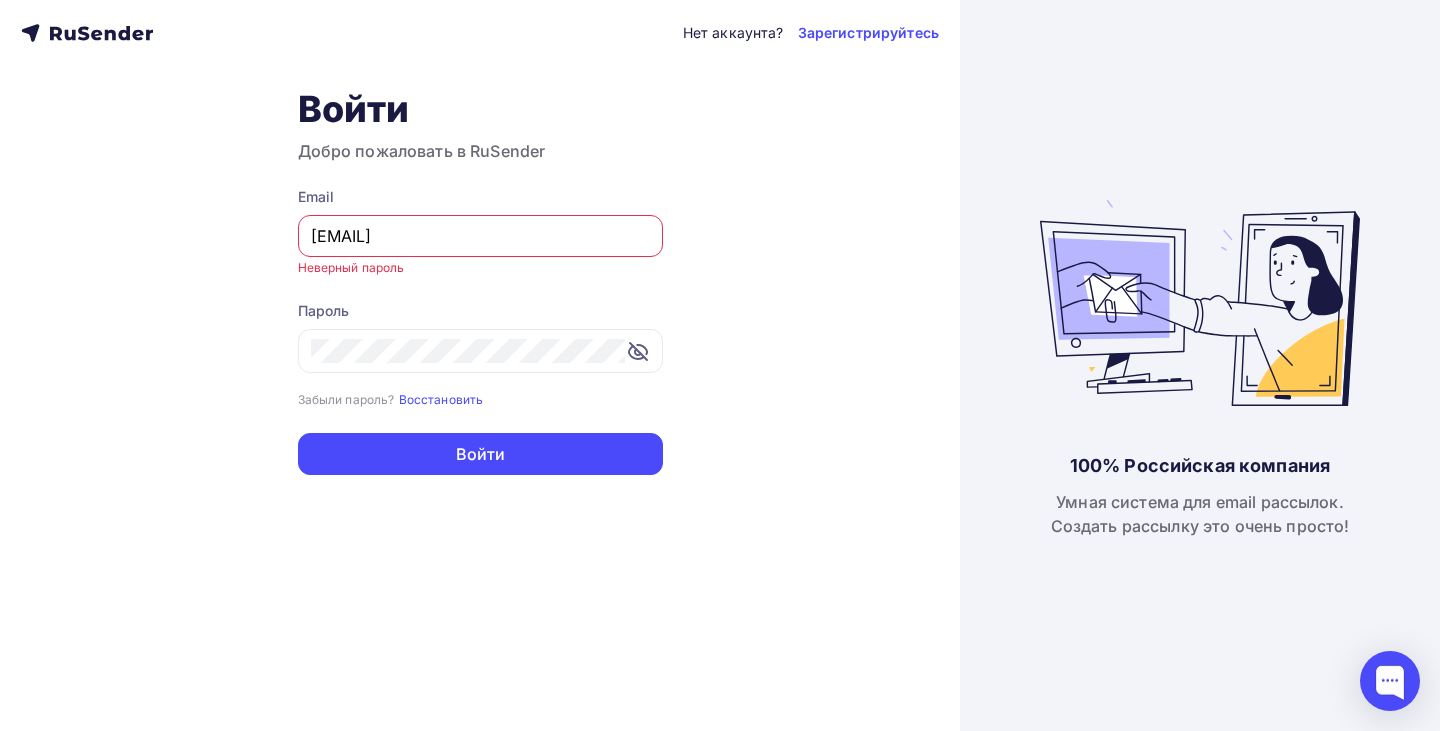 click on "zabota_avtory@insomniafest.ru" at bounding box center (480, 236) 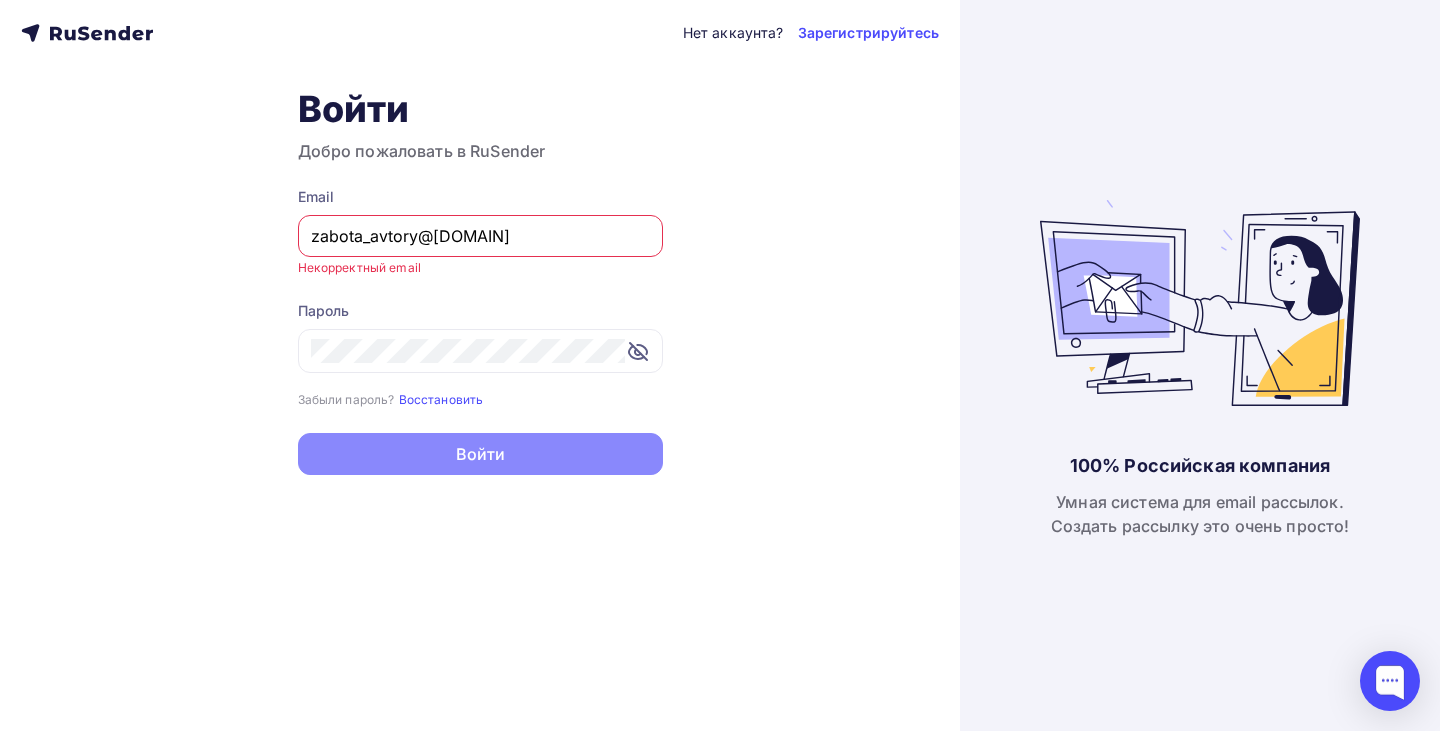 type on "zabota_avtory@insomniafest.ru" 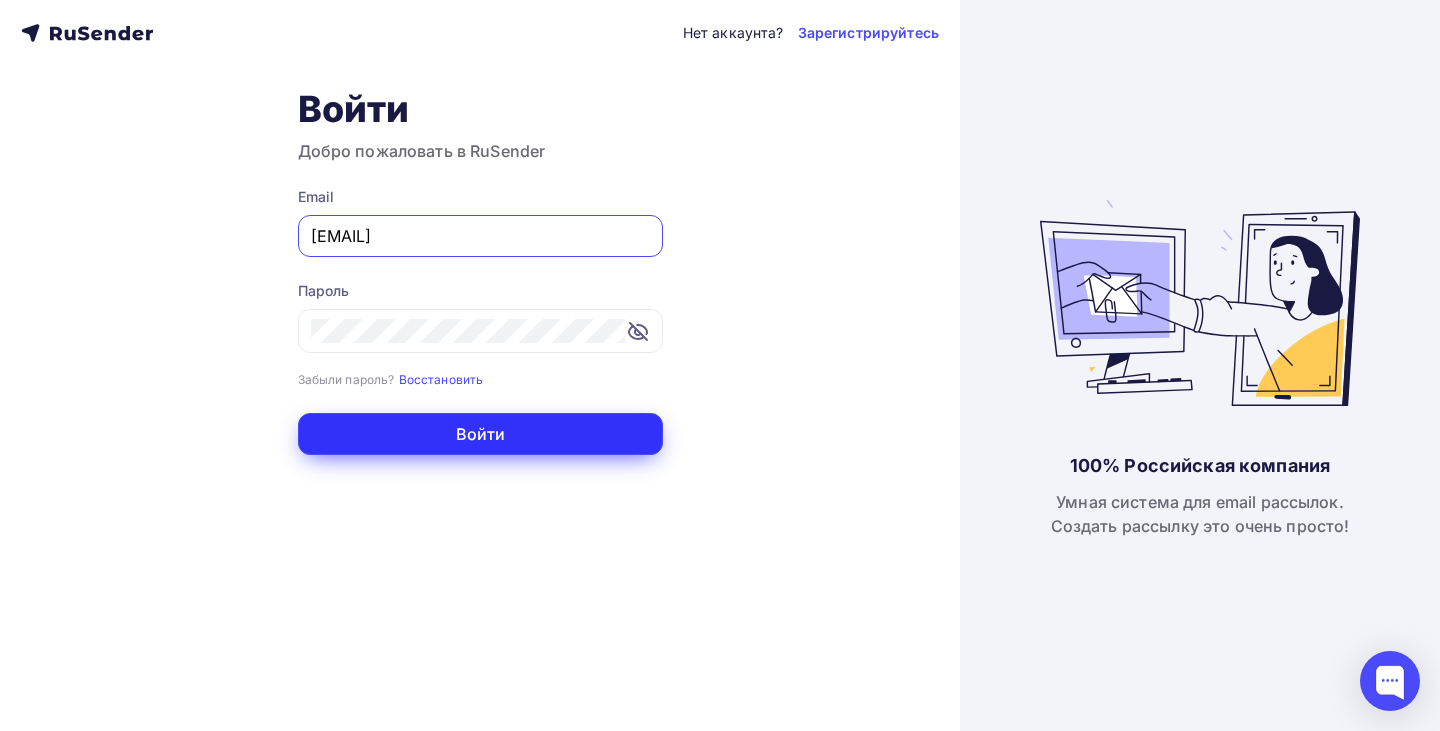 click on "Войти" at bounding box center [480, 434] 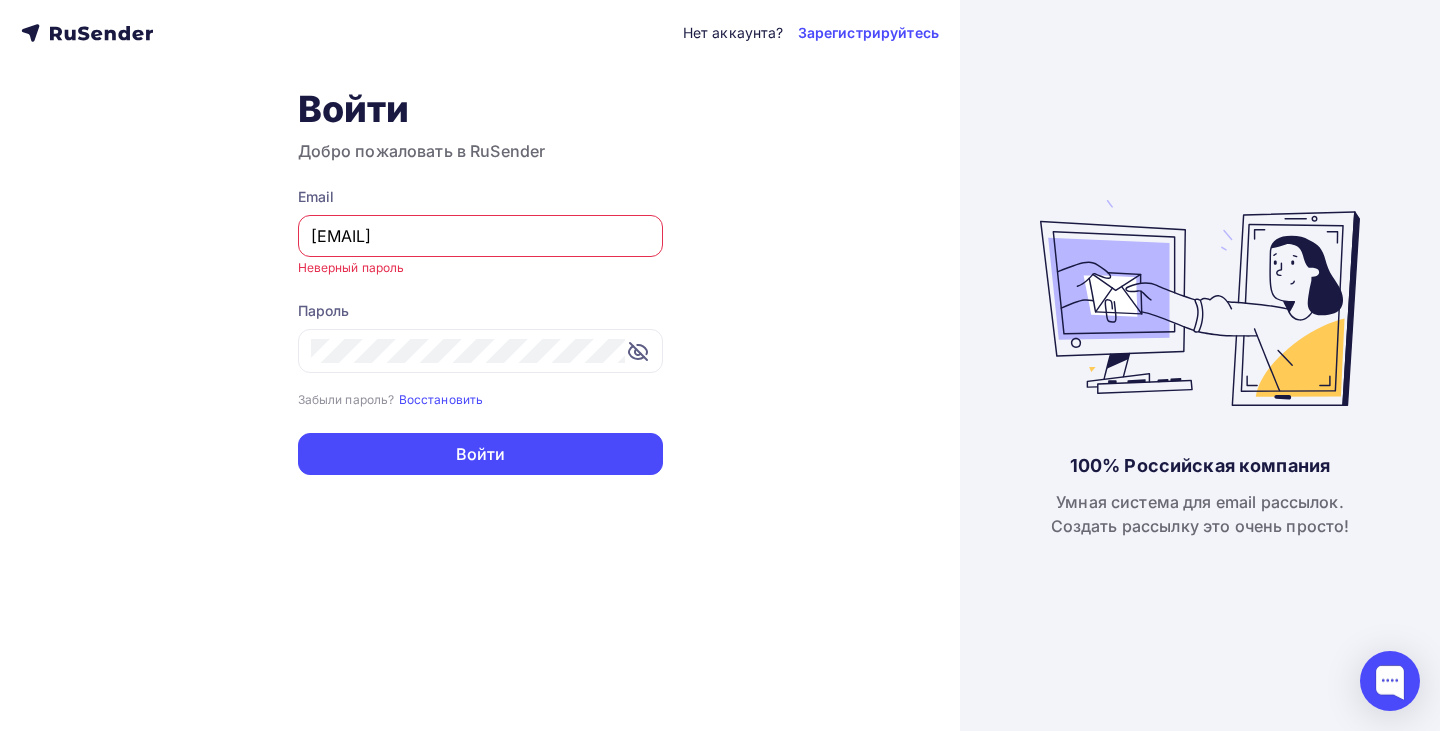 click on "Нет аккаунта?   Зарегистрируйтесь   Войти
Добро пожаловать в RuSender
Email    zabota_avtory@insomniafest.ru           Неверный пароль
Пароль                      Забыли пароль?   Восстановить
Забыли пароль?
Восстановить
Войти
Нет аккаунта?
Зарегистрируйтесь" at bounding box center [480, 365] 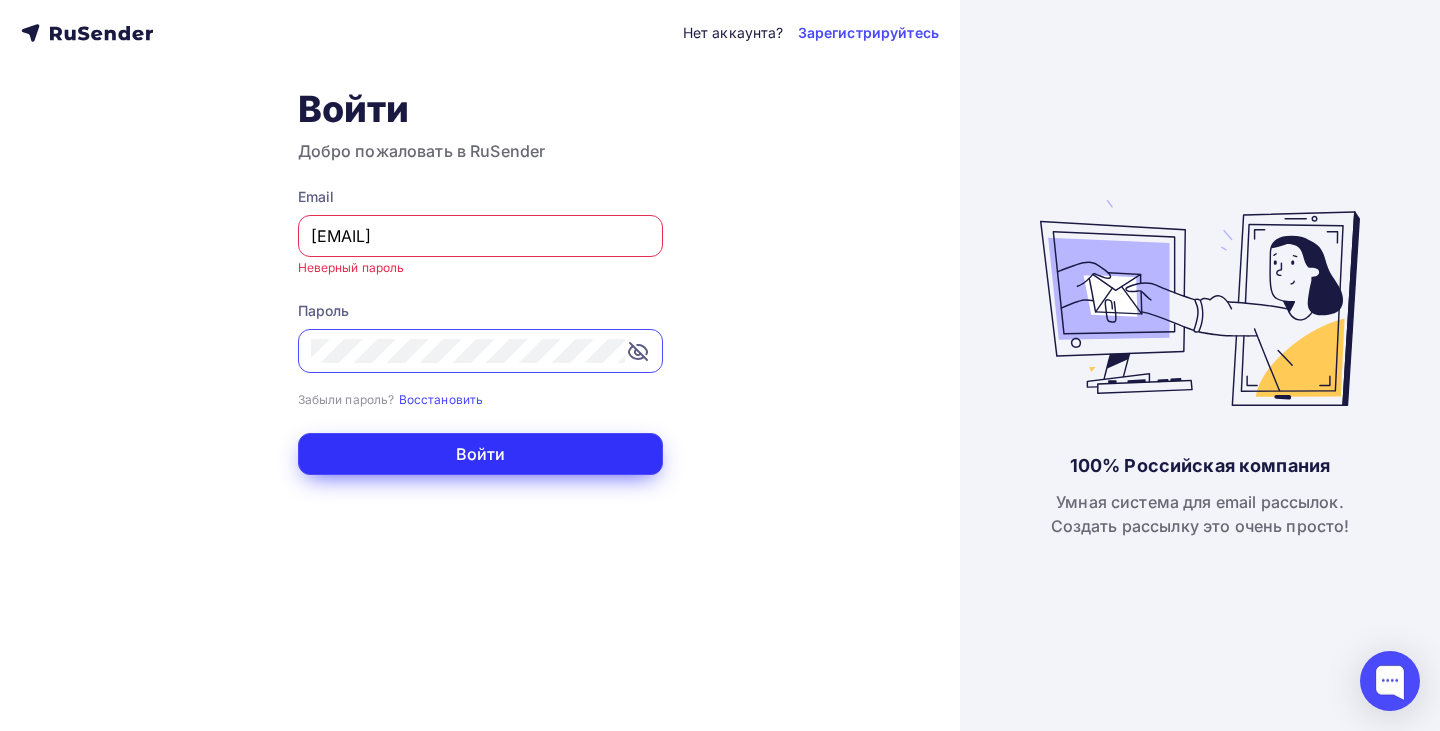 click on "Войти" at bounding box center [480, 454] 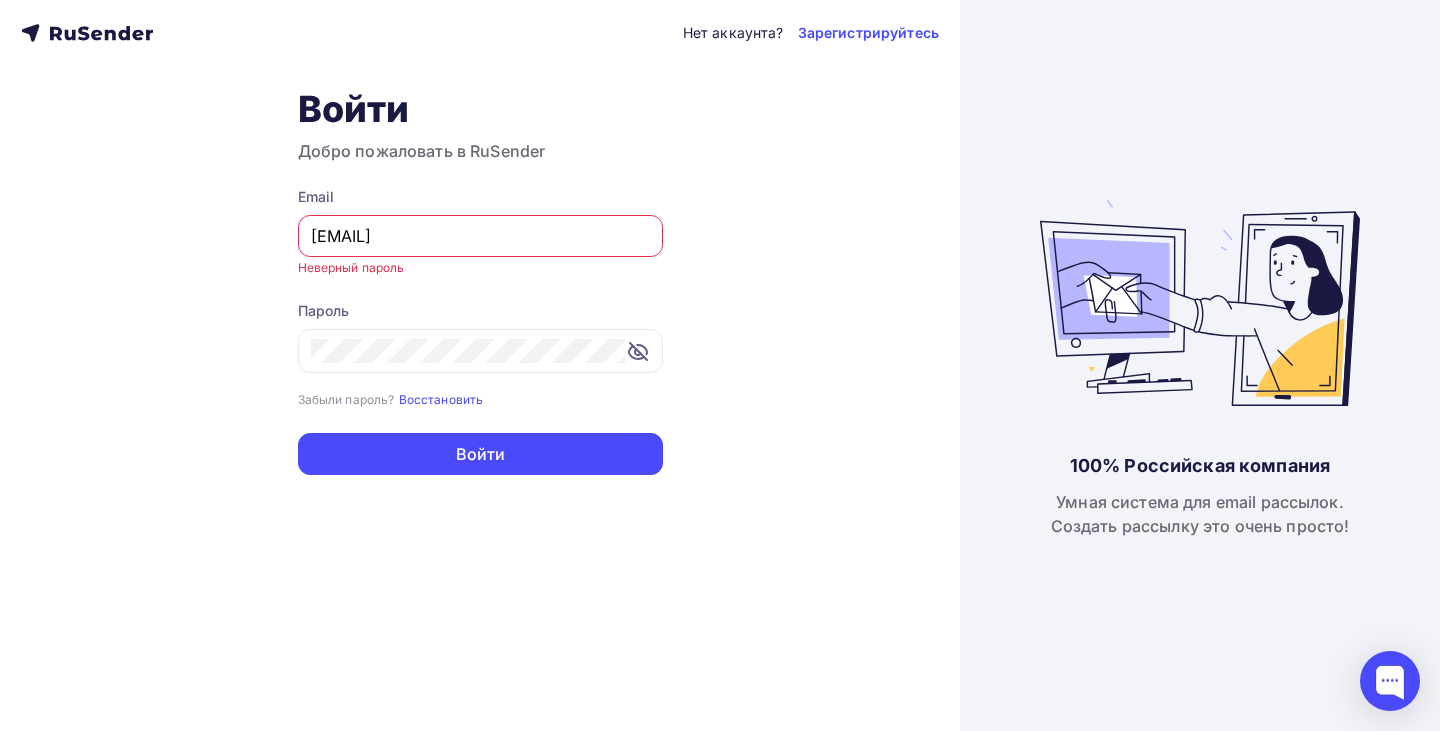 click at bounding box center [87, 33] 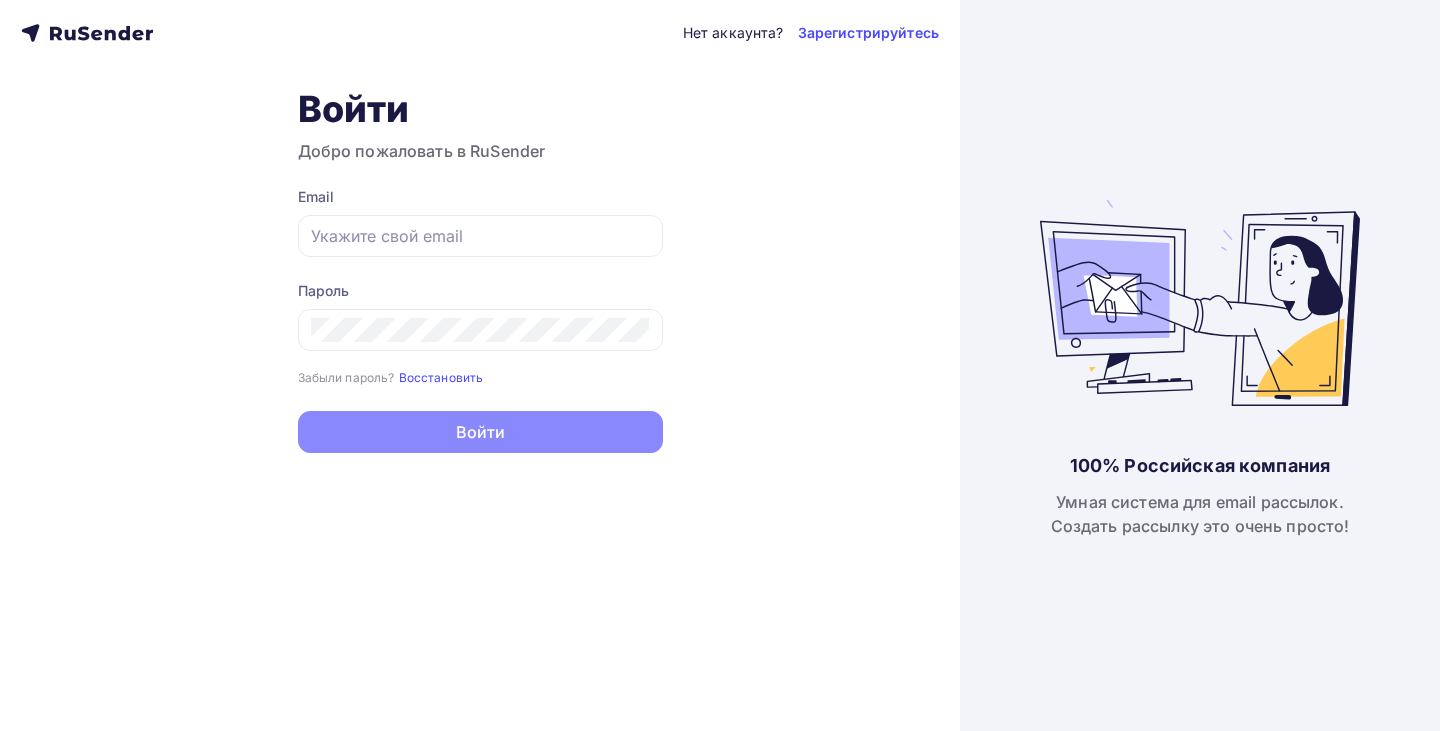 scroll, scrollTop: 0, scrollLeft: 0, axis: both 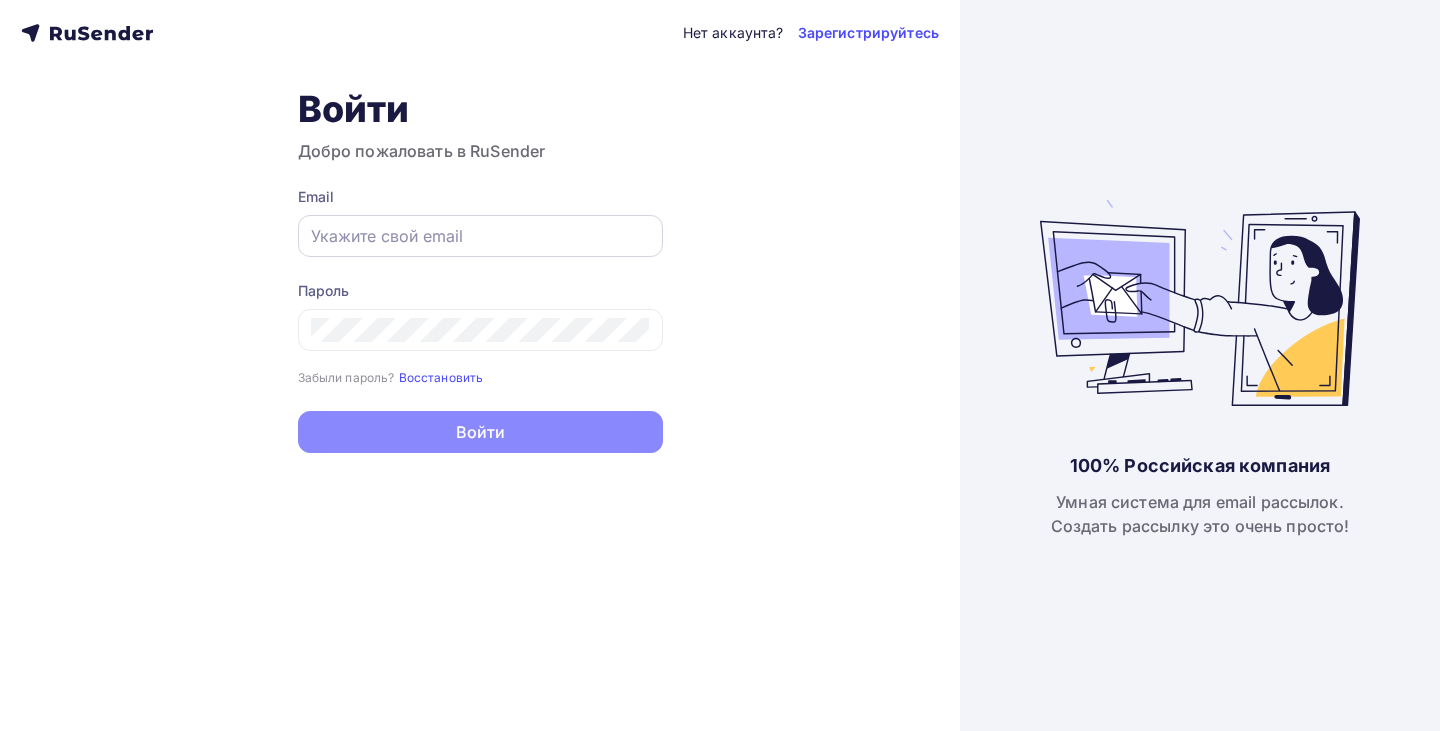 click at bounding box center [480, 236] 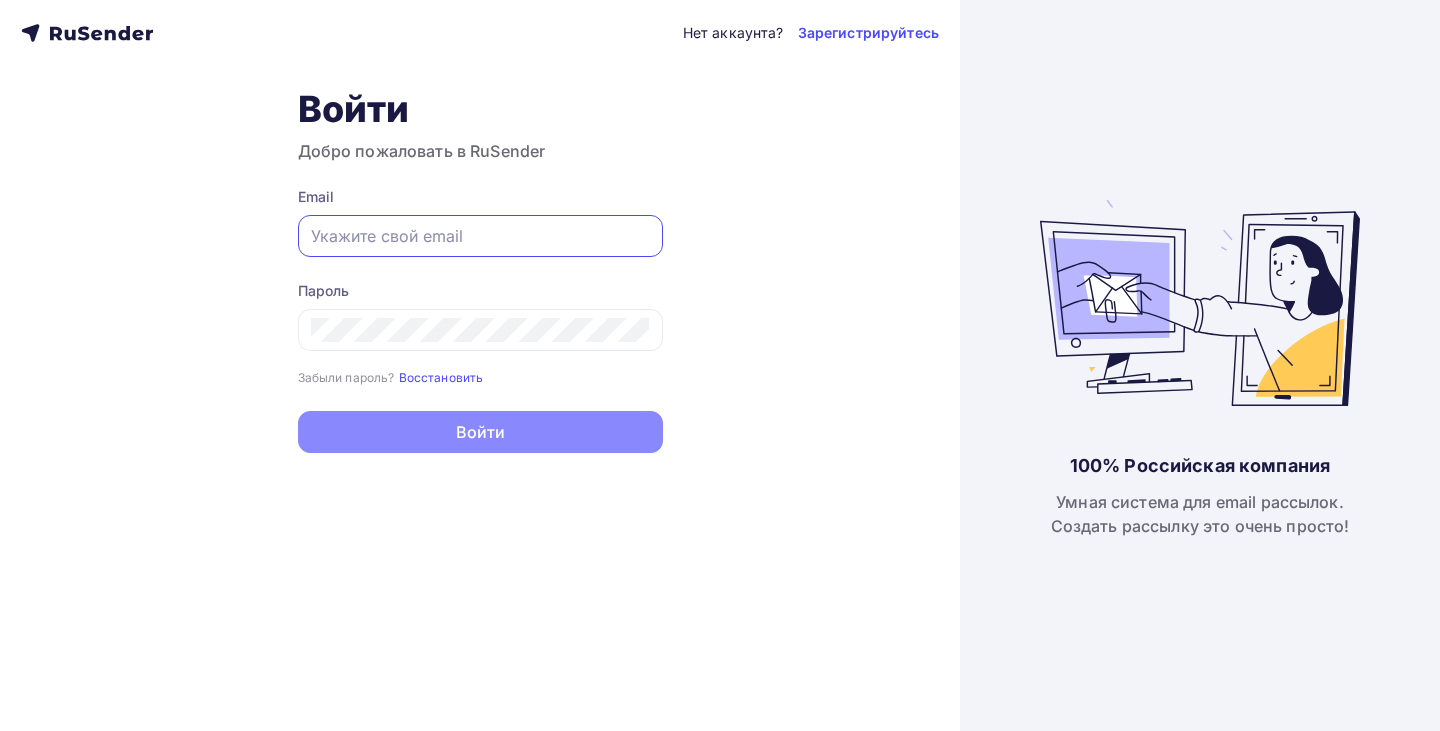 click at bounding box center (480, 236) 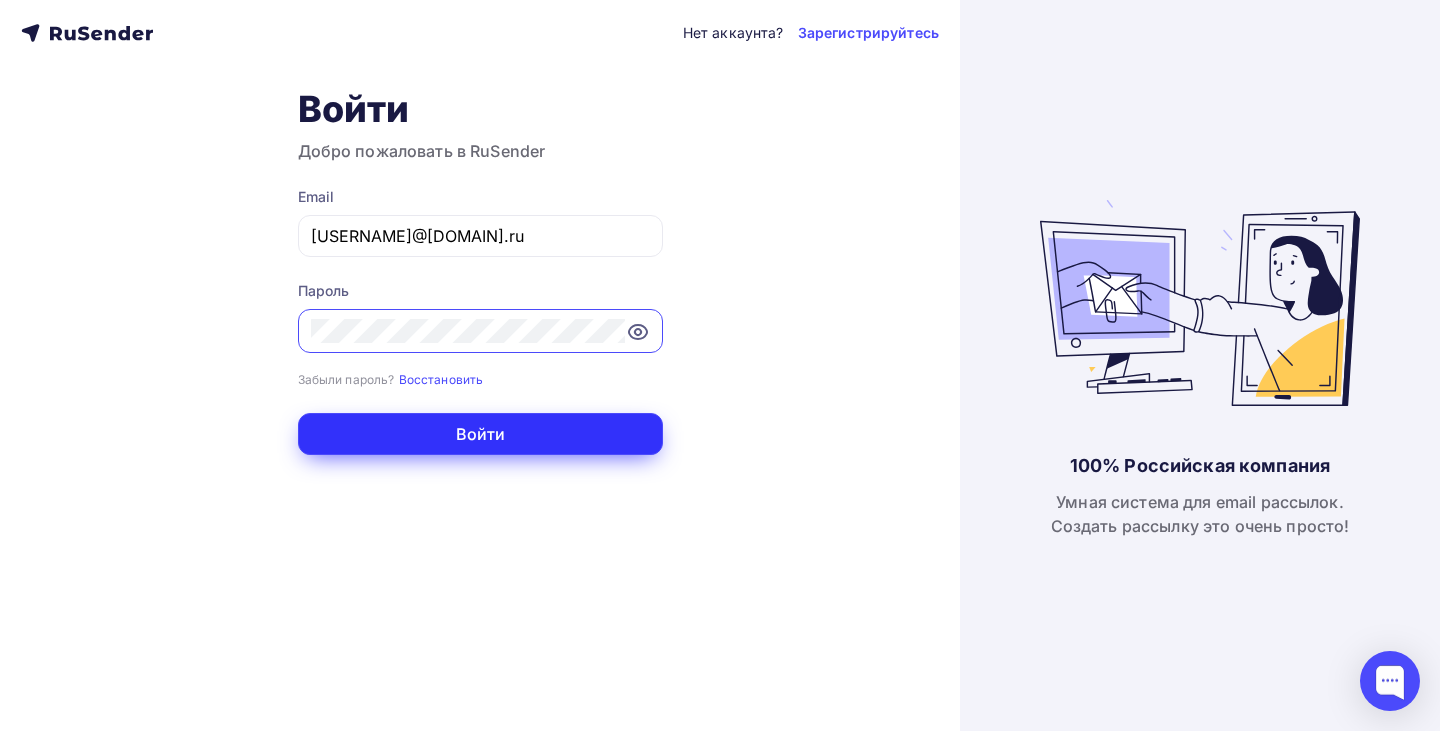 click on "Войти" at bounding box center (480, 434) 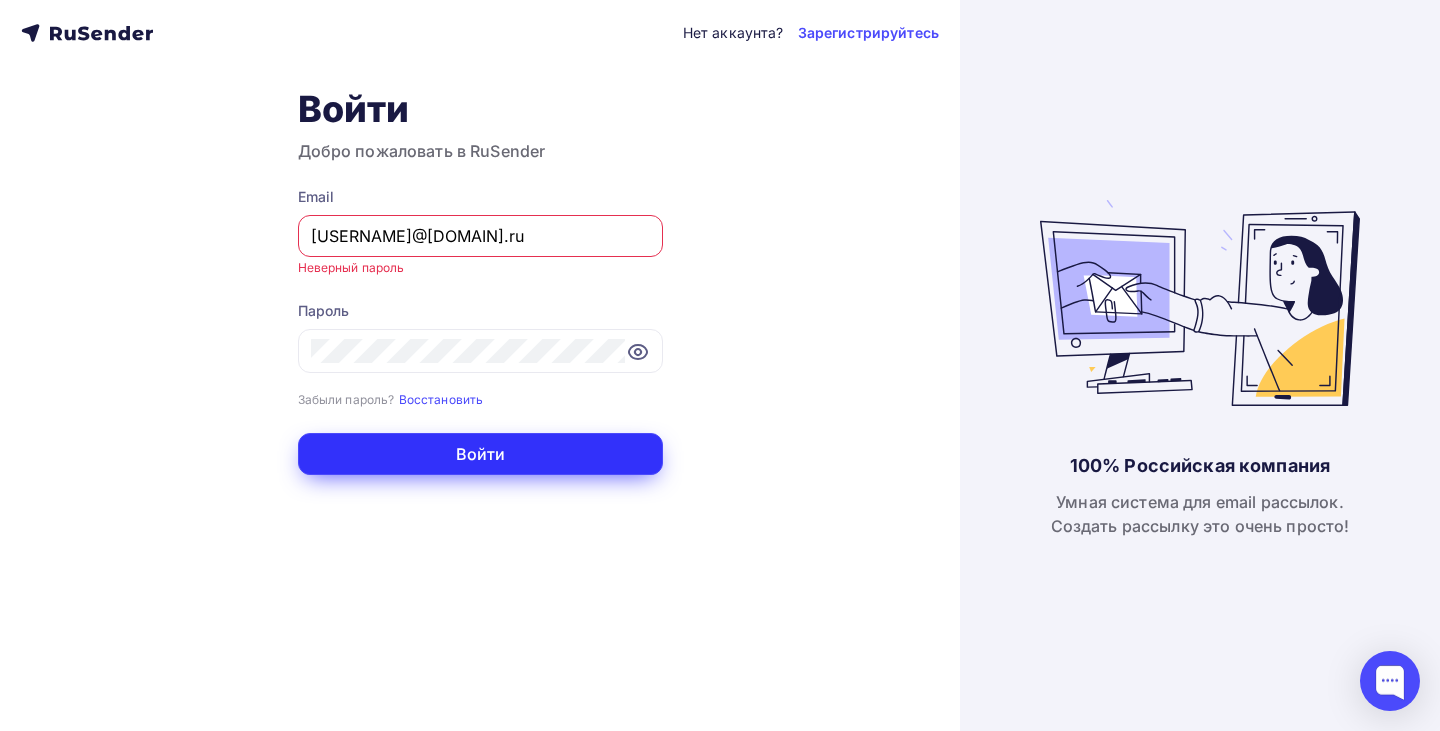 click on "Войти" at bounding box center [480, 454] 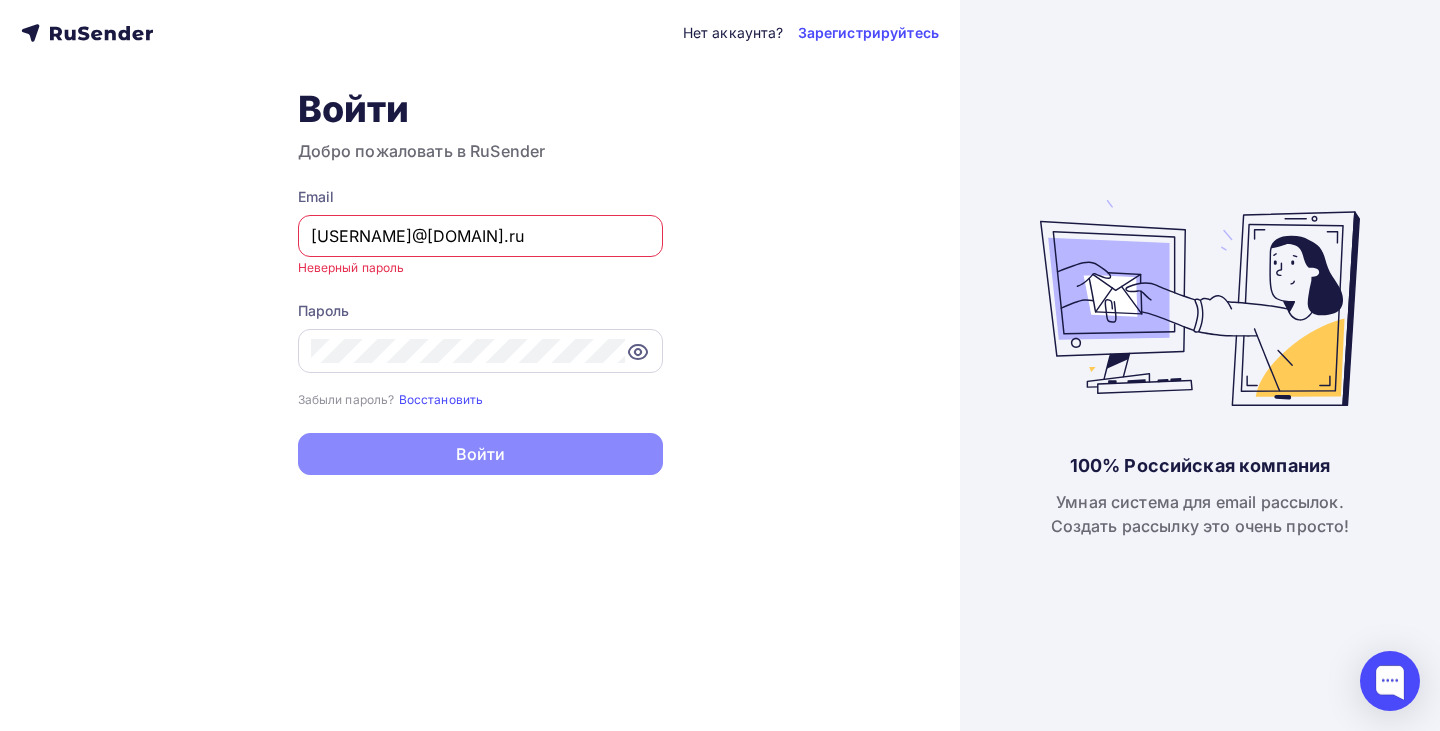 click at bounding box center (638, 352) 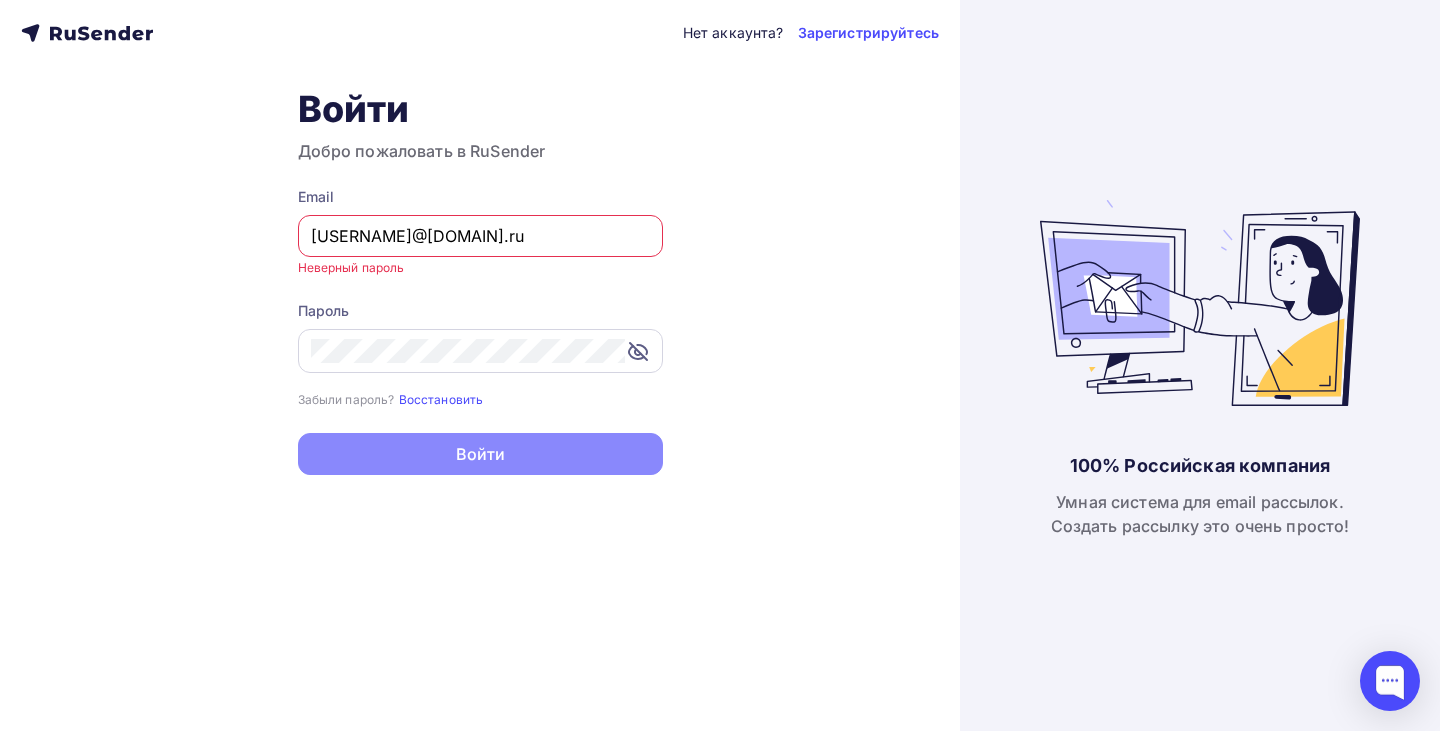click on "zabota_avtory@insomniafest.ru" at bounding box center (480, 236) 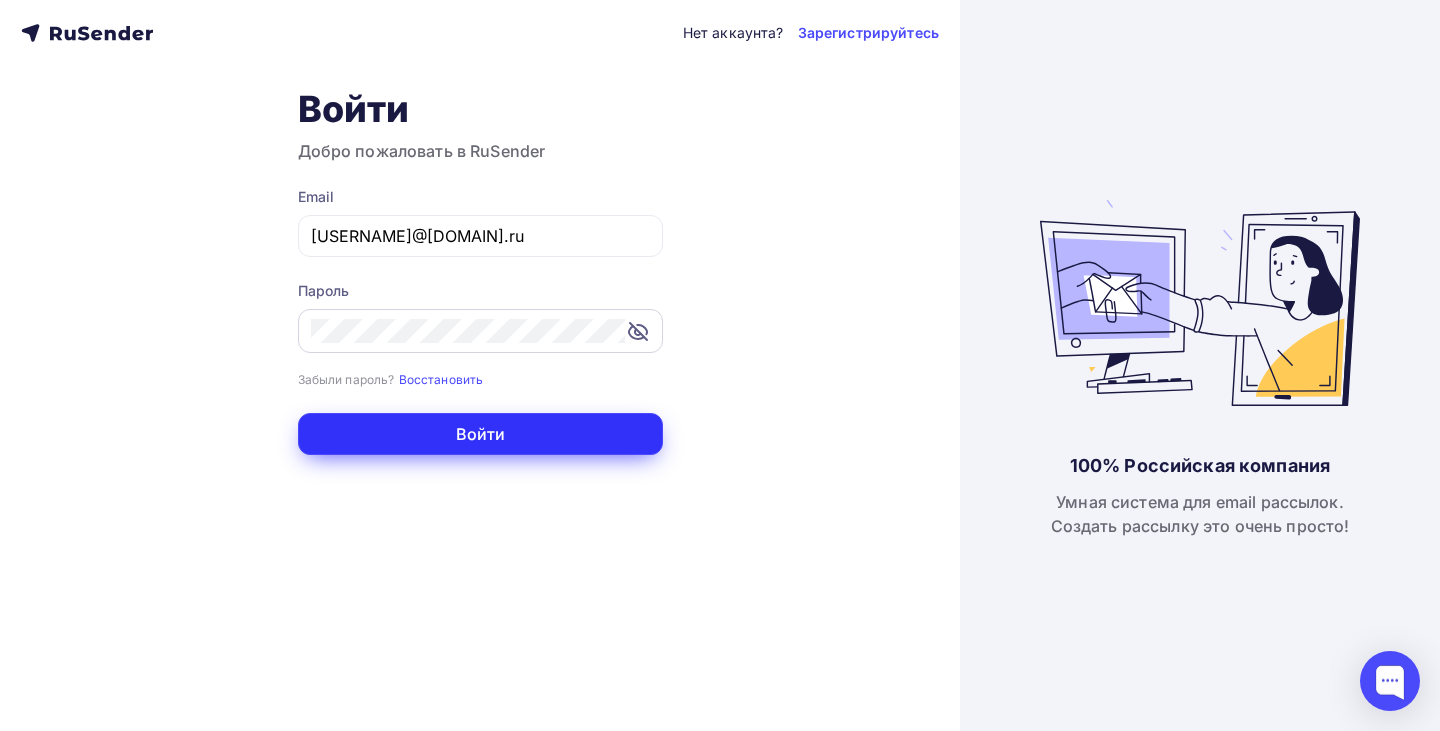 click on "Войти" at bounding box center (480, 434) 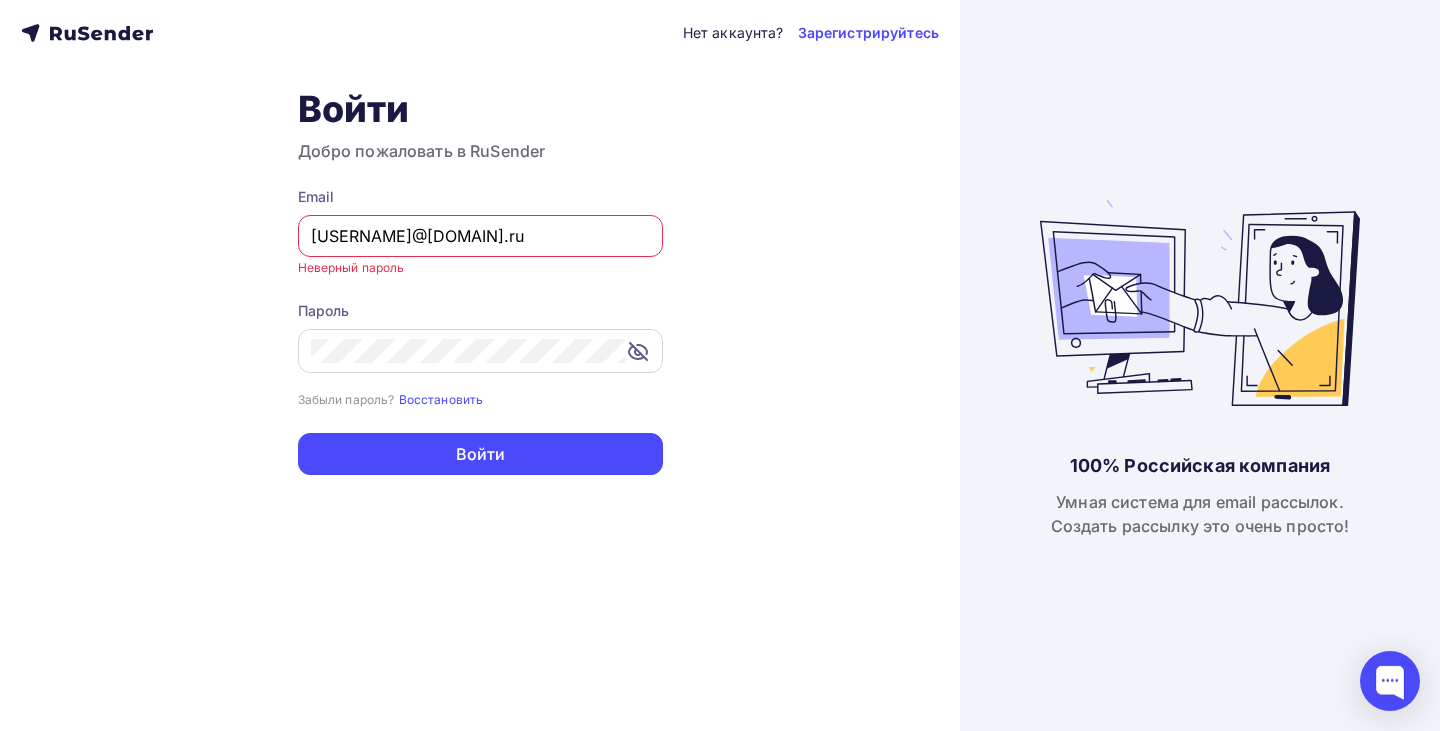 click at bounding box center [70, 35] 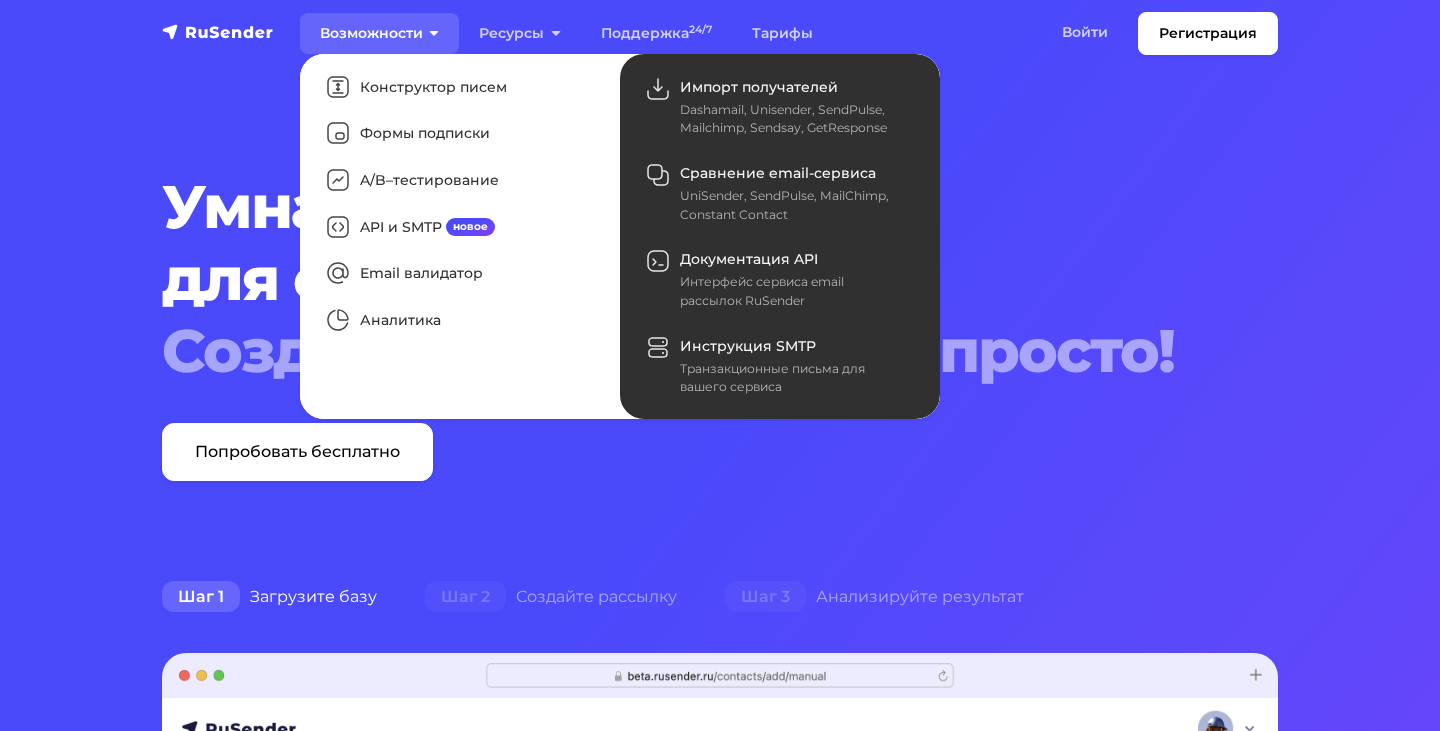 scroll, scrollTop: 0, scrollLeft: 0, axis: both 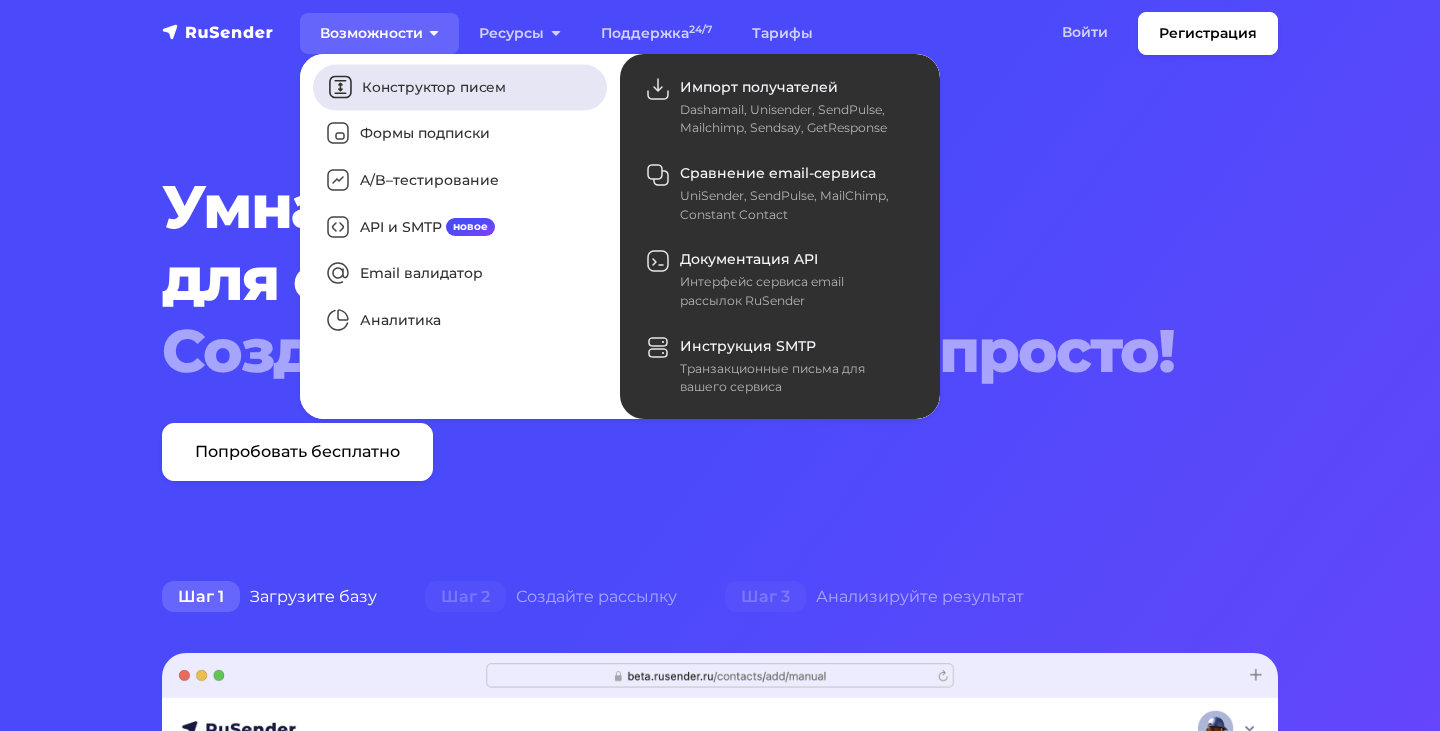 click on "Конструктор писем" at bounding box center [460, 87] 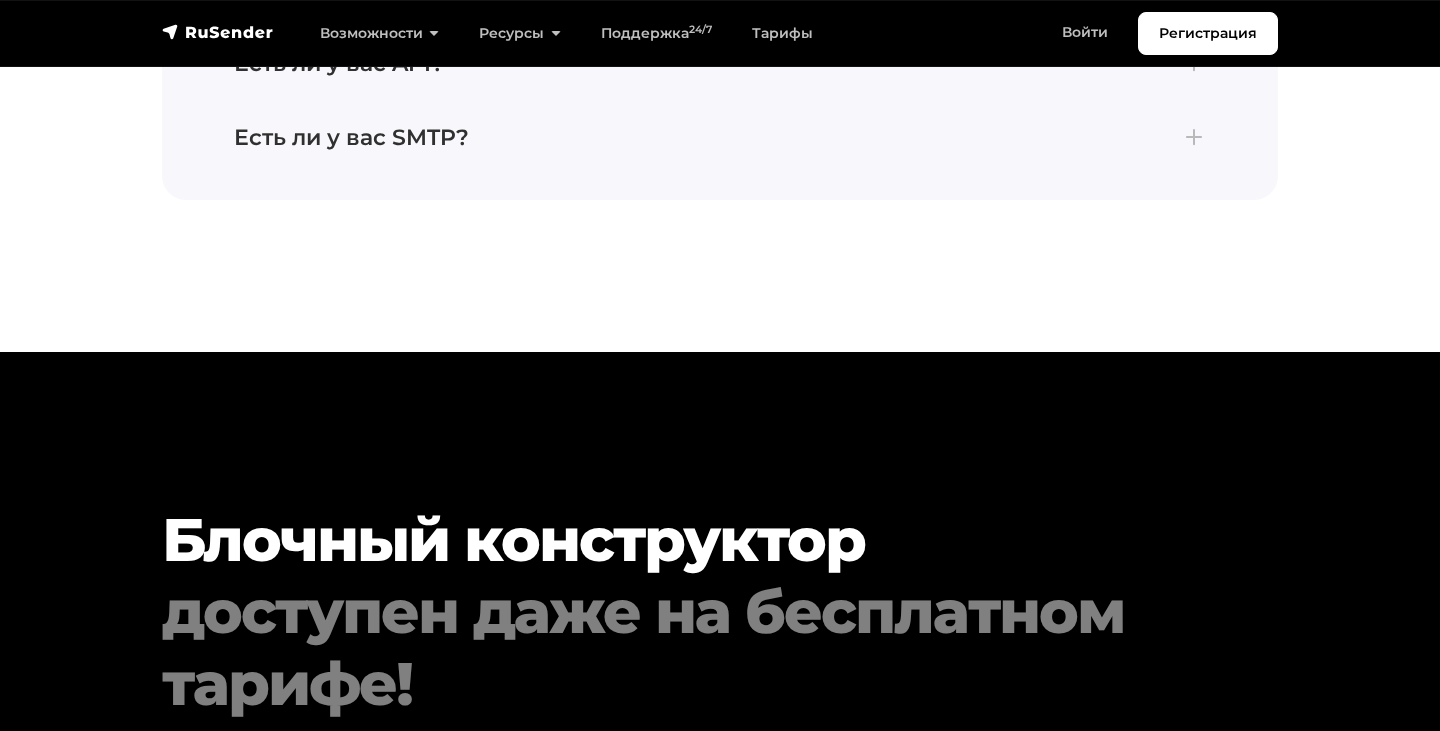 scroll, scrollTop: 8259, scrollLeft: 0, axis: vertical 